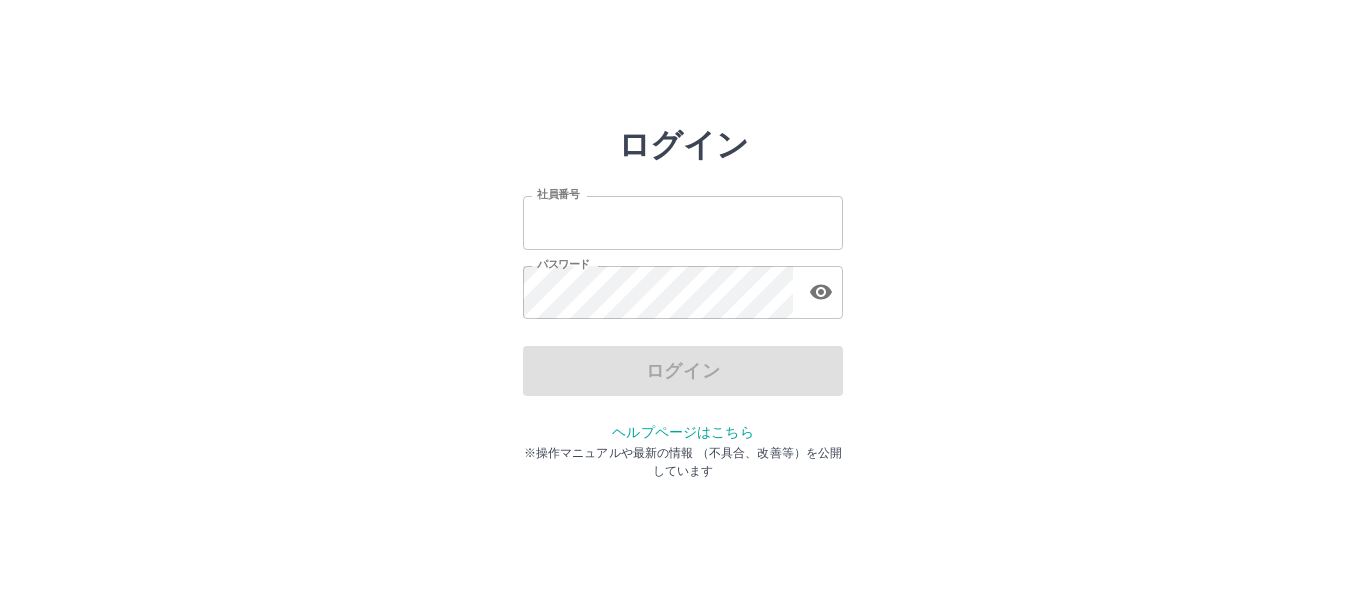 scroll, scrollTop: 0, scrollLeft: 0, axis: both 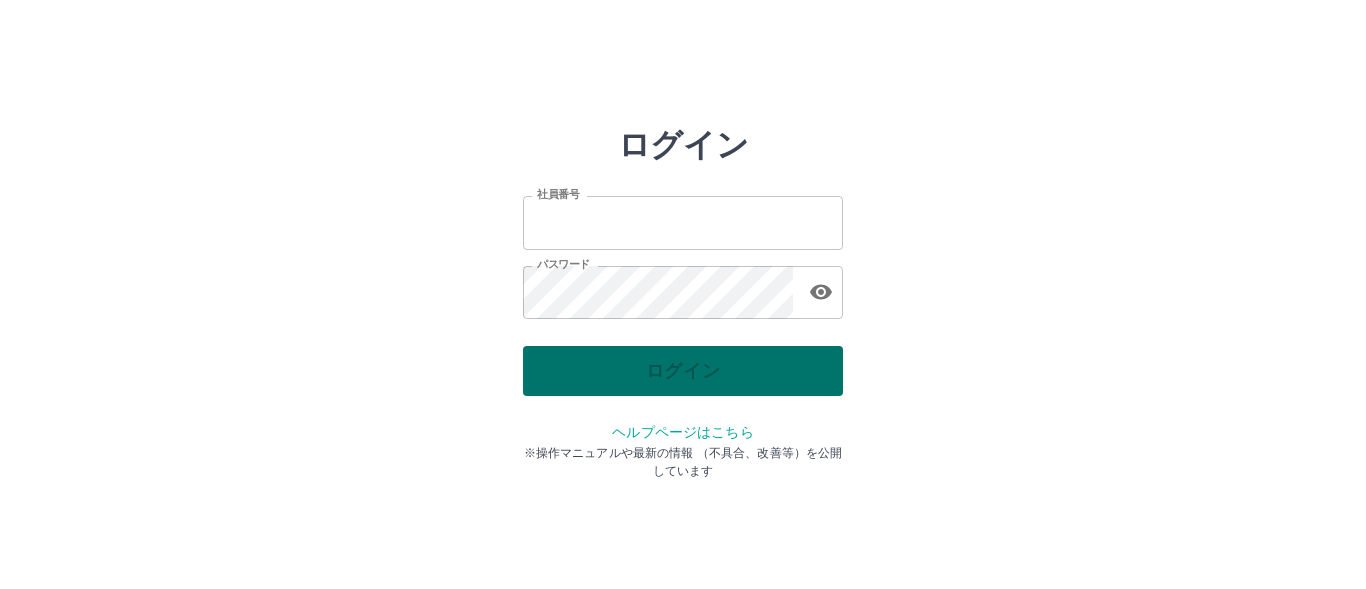 type on "*******" 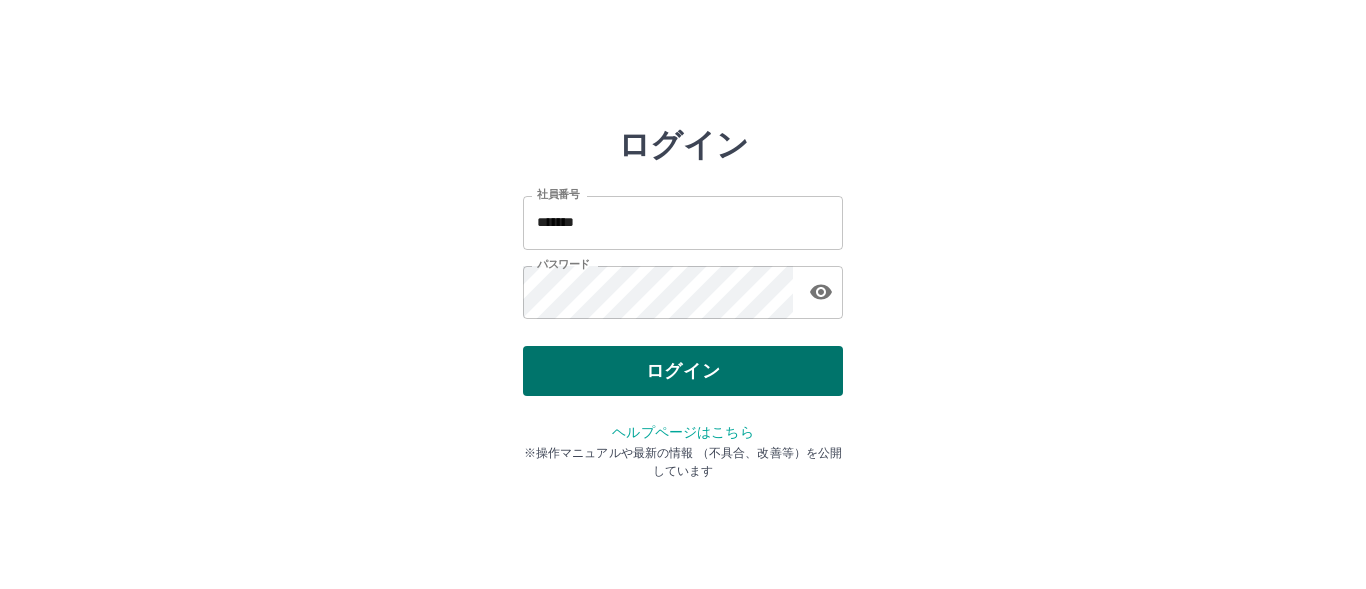 click on "ログイン" at bounding box center [683, 371] 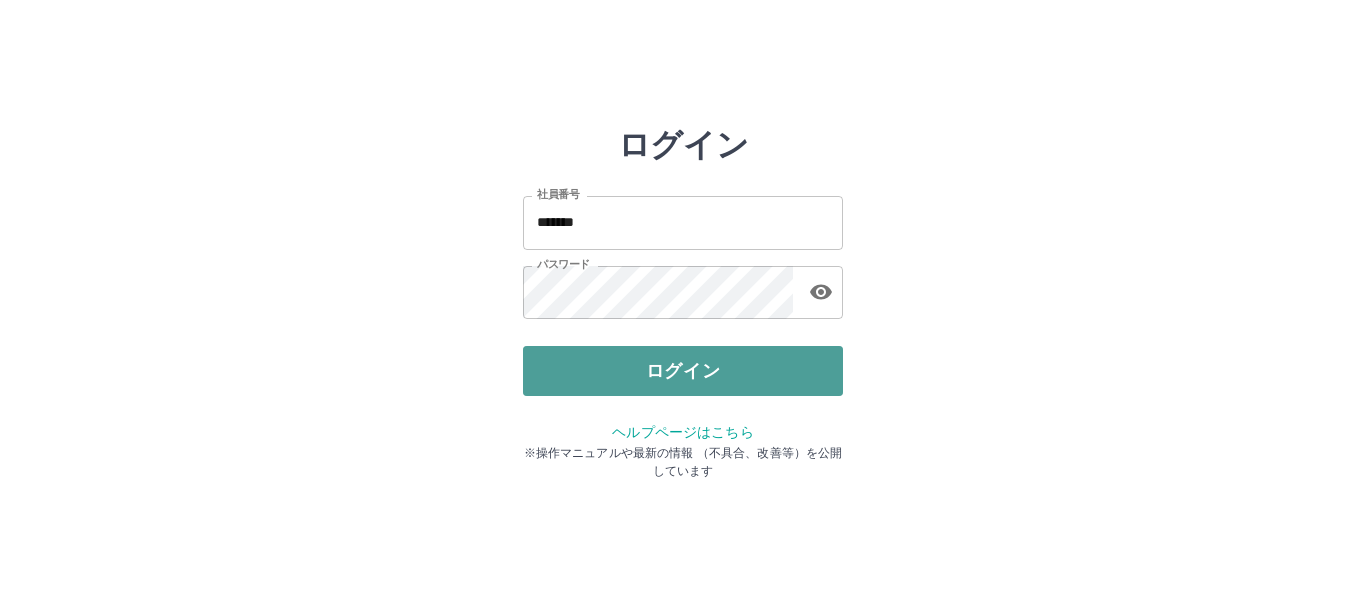 click on "ログイン" at bounding box center (683, 371) 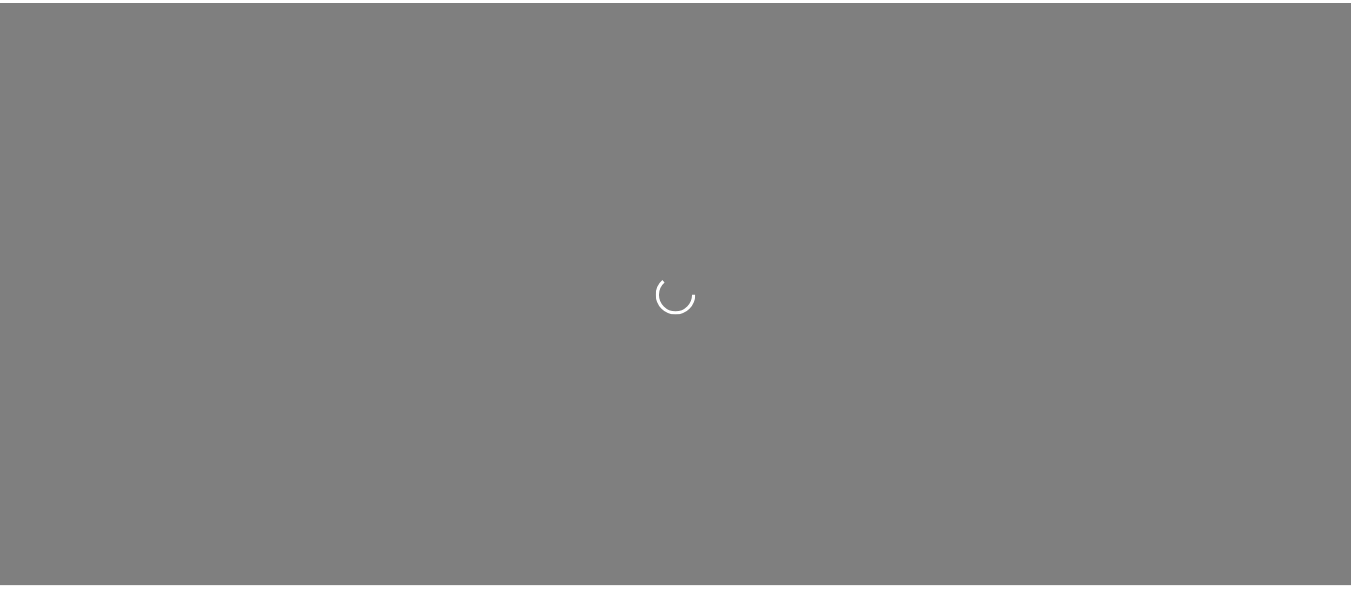 scroll, scrollTop: 0, scrollLeft: 0, axis: both 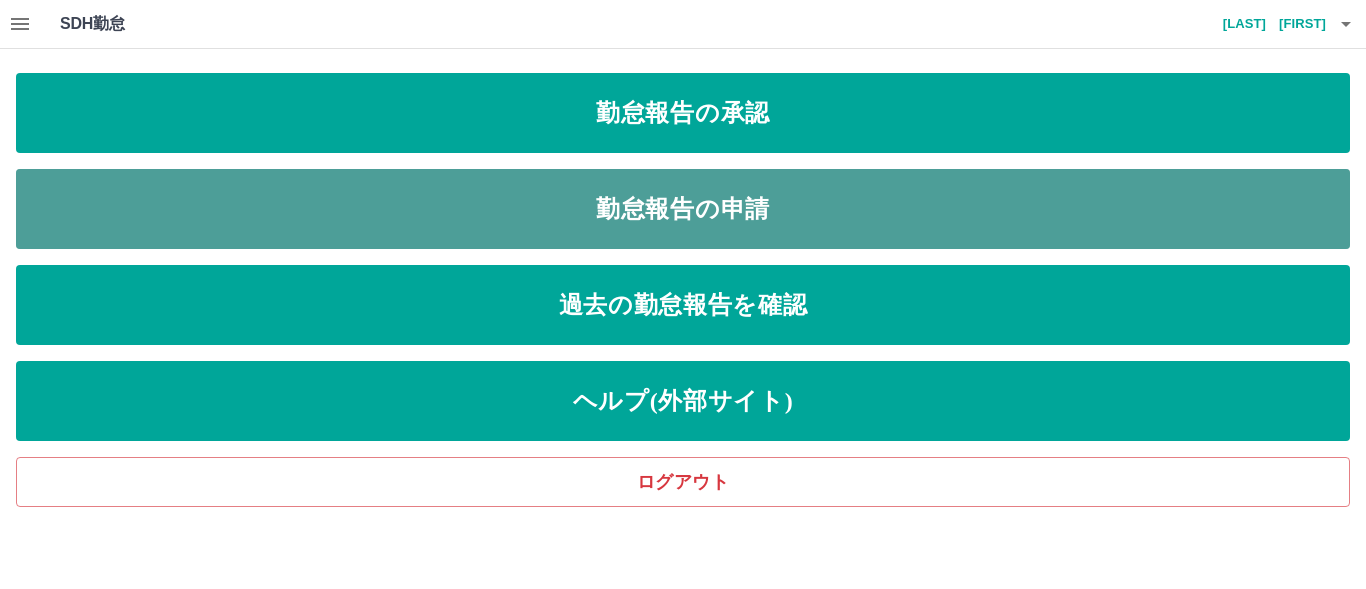 click on "勤怠報告の申請" at bounding box center [683, 209] 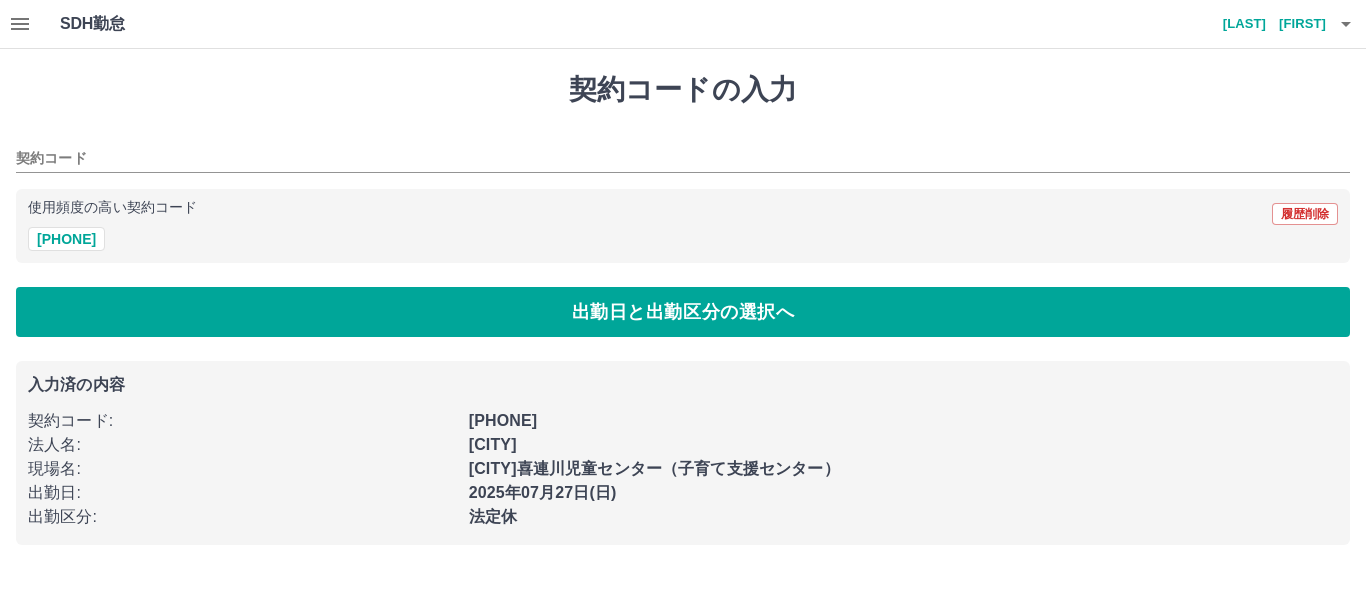 type on "********" 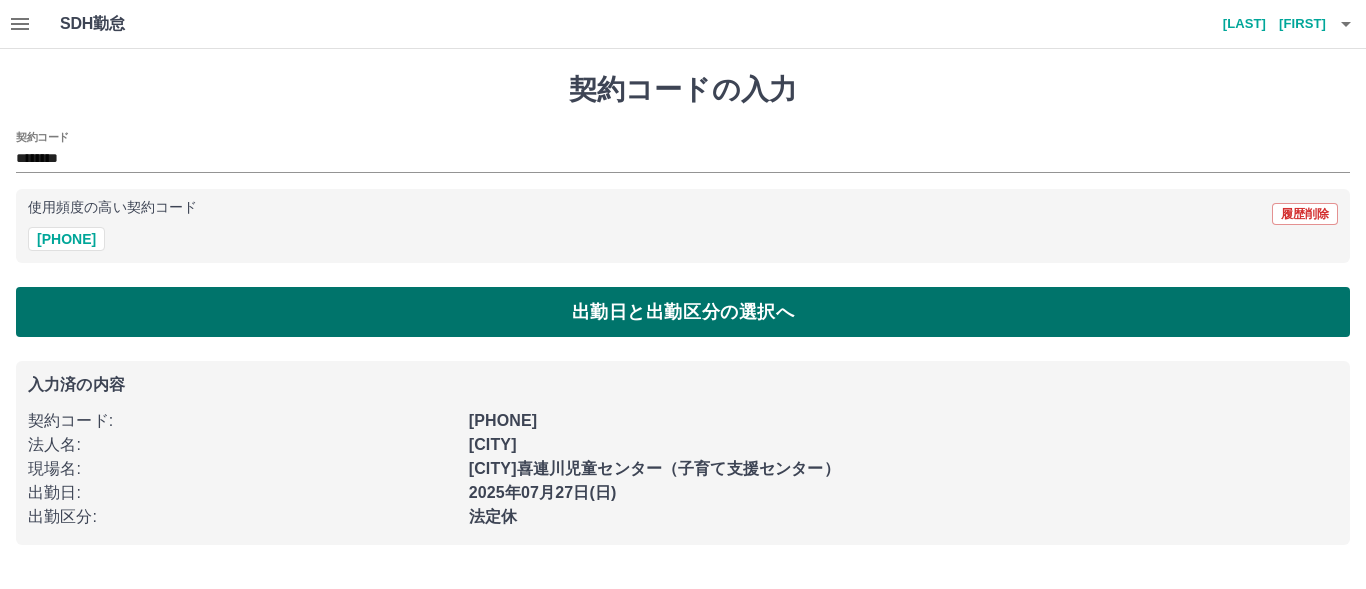 click on "出勤日と出勤区分の選択へ" at bounding box center [683, 312] 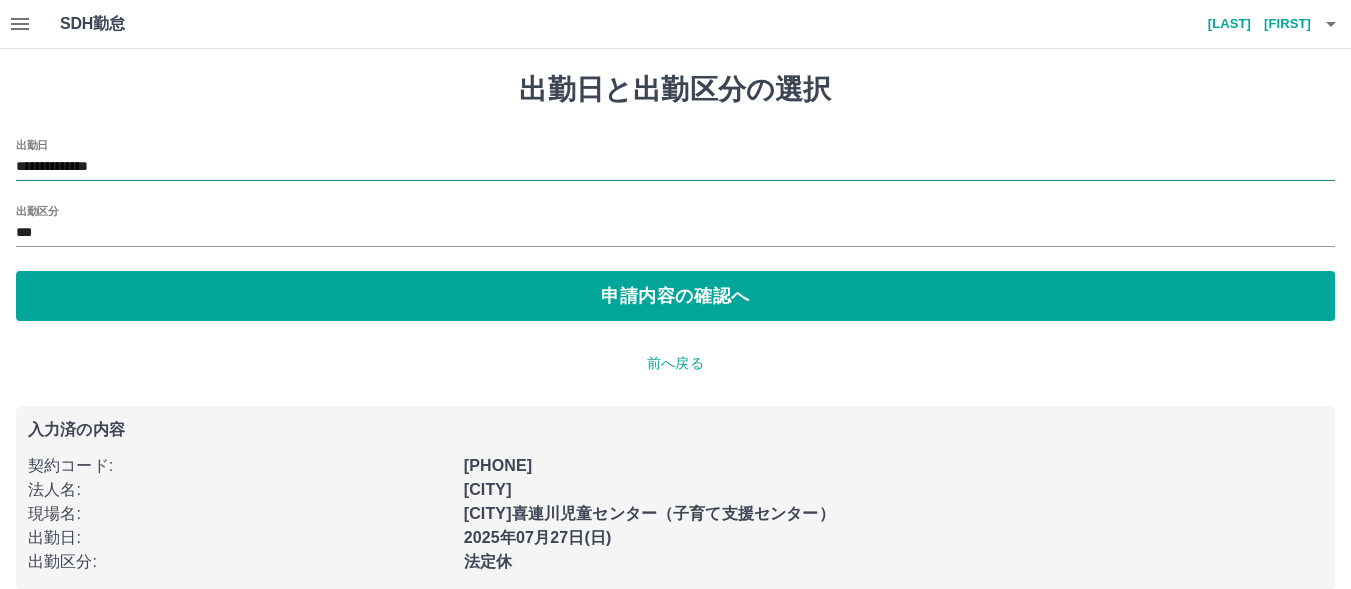click on "**********" at bounding box center [675, 167] 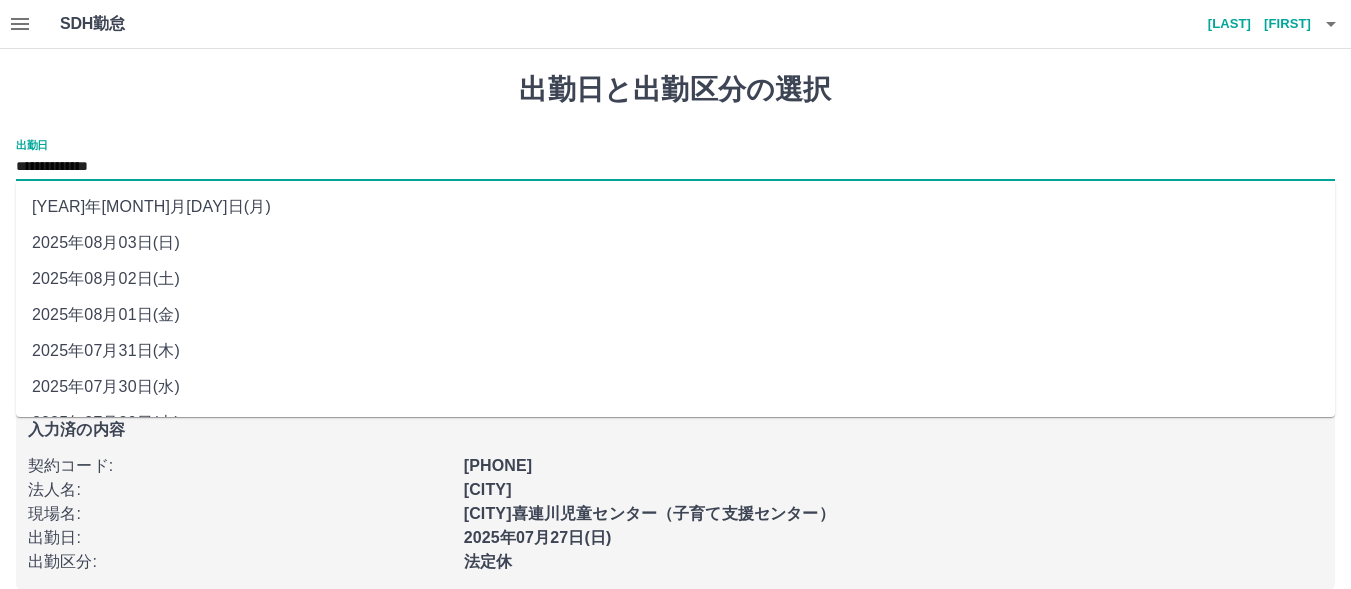 click on "2025年08月01日(金)" at bounding box center (675, 315) 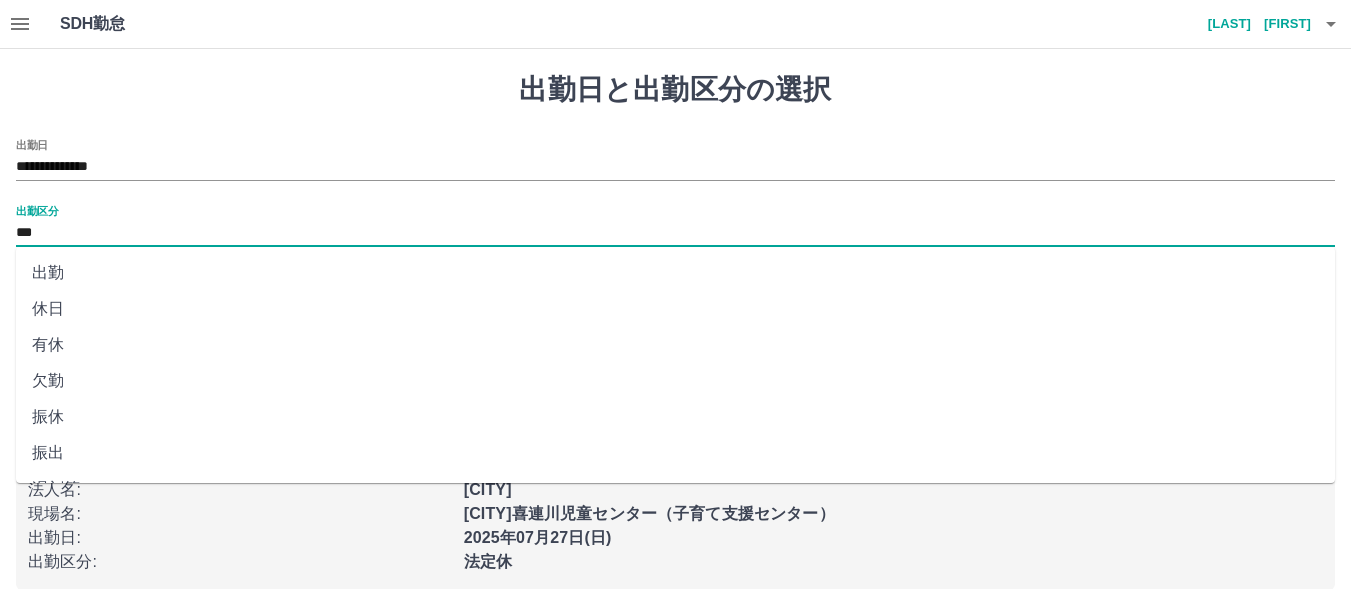 click on "***" at bounding box center [675, 233] 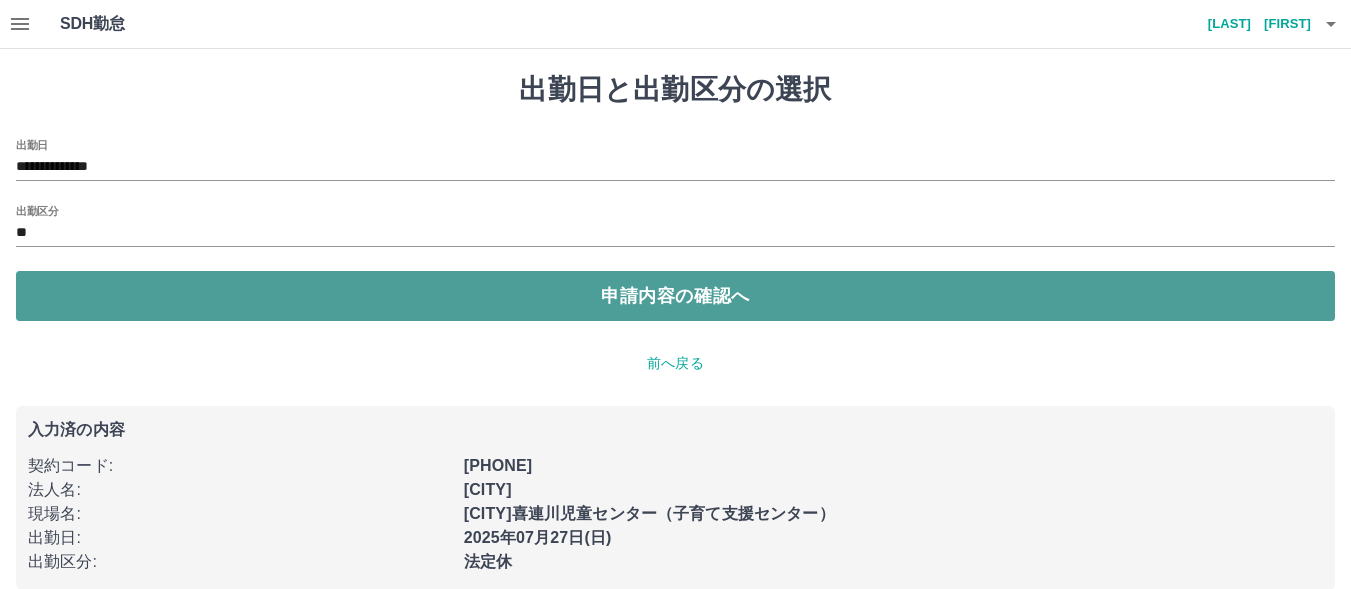 click on "申請内容の確認へ" at bounding box center [675, 296] 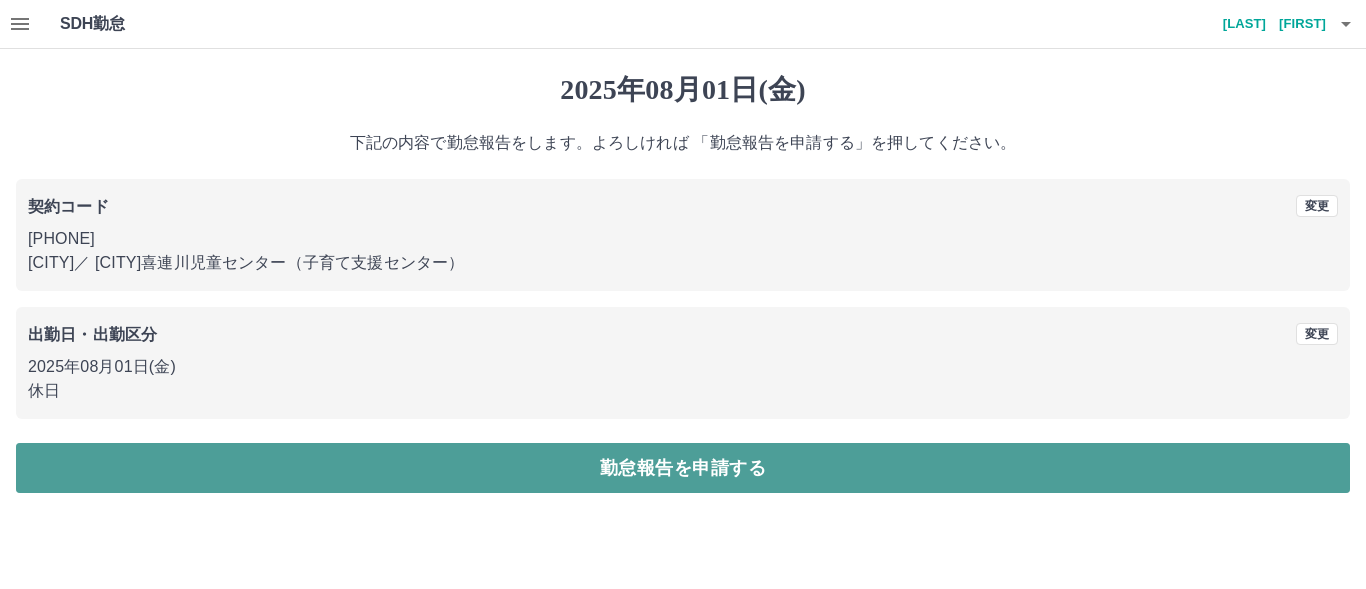 click on "勤怠報告を申請する" at bounding box center [683, 468] 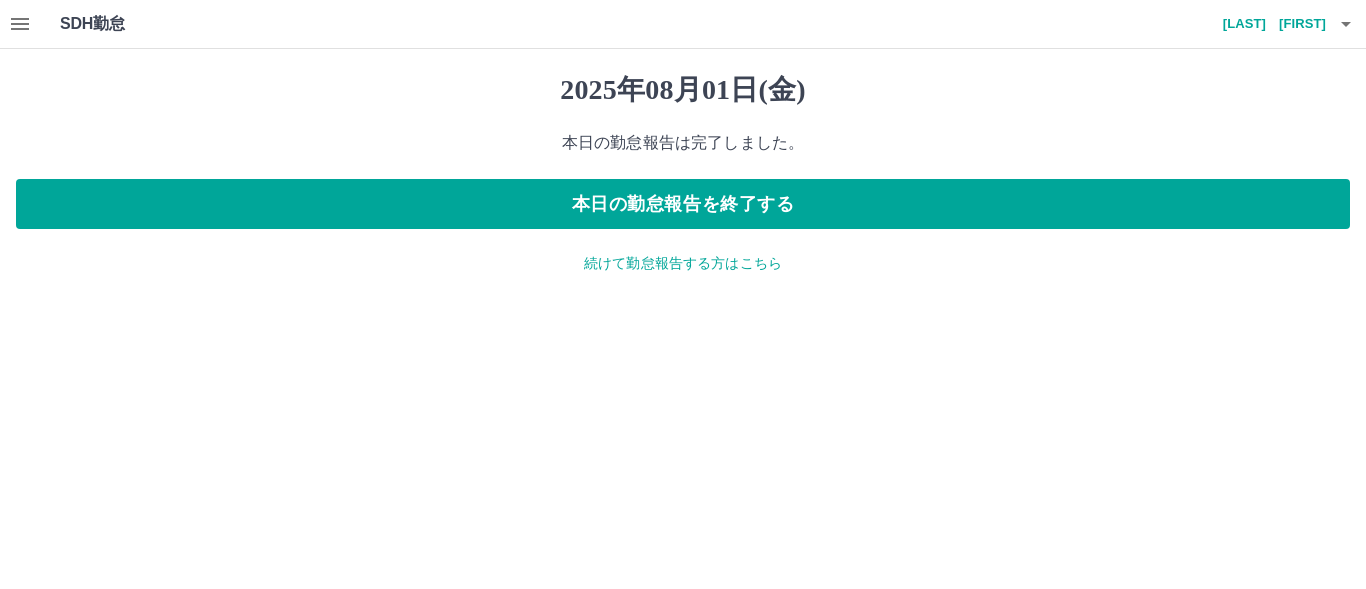 click on "続けて勤怠報告する方はこちら" at bounding box center (683, 263) 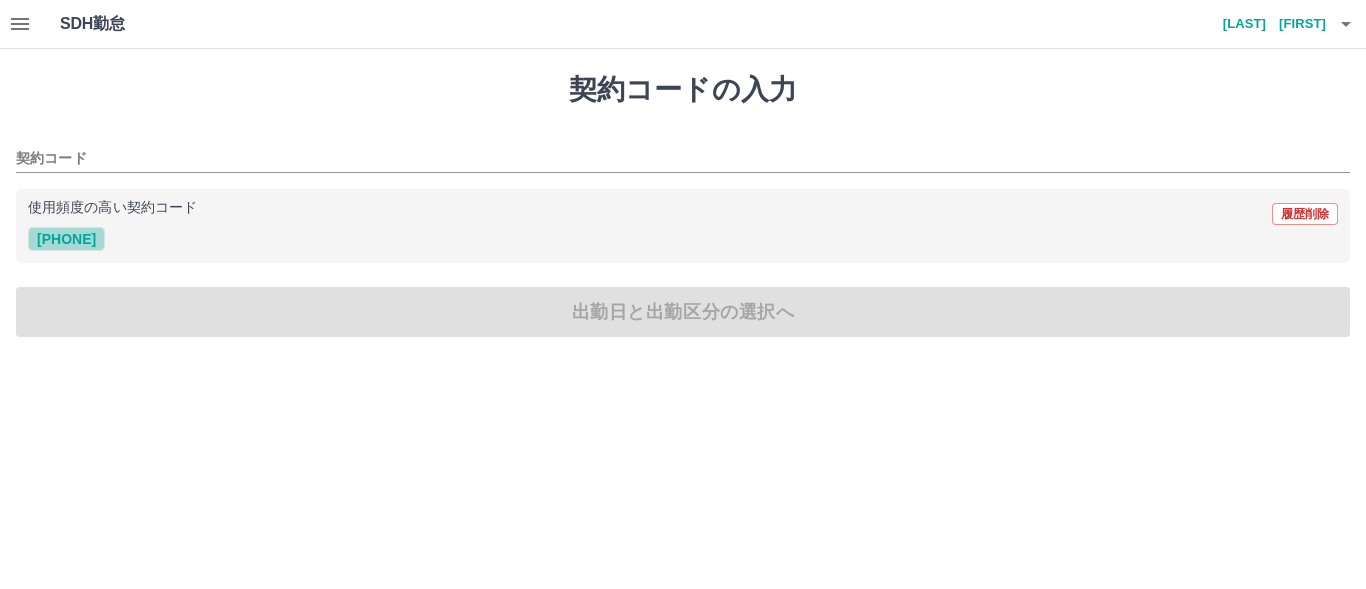 click on "[PHONE]" at bounding box center (66, 239) 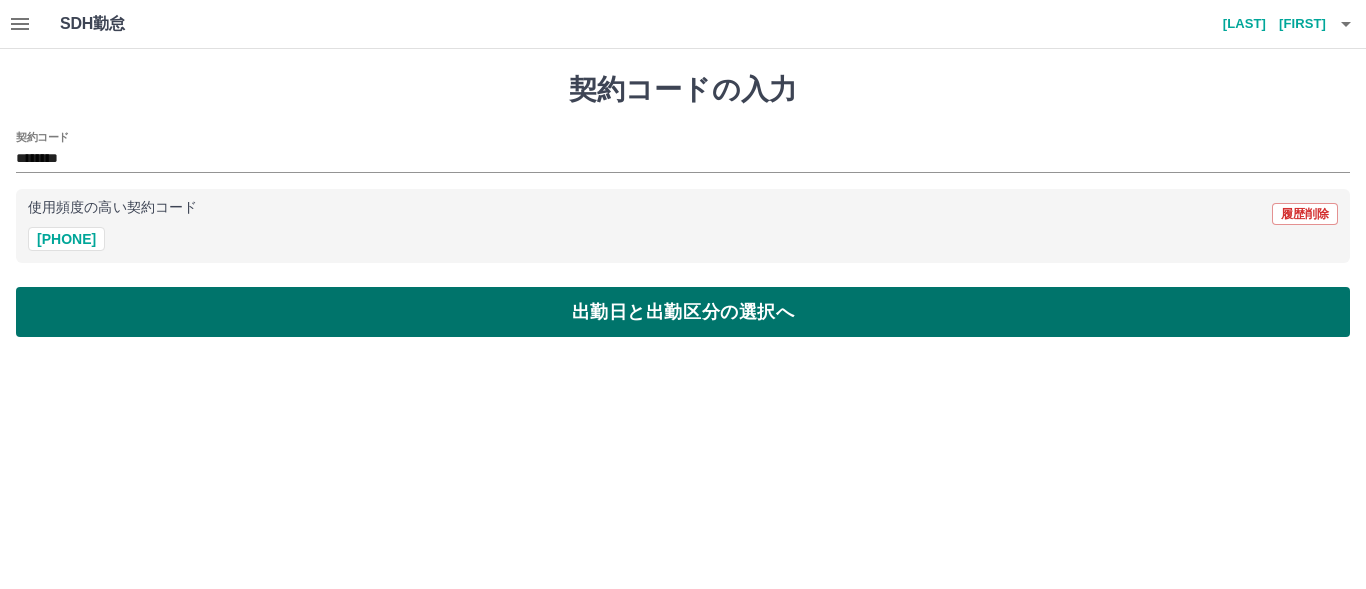 click on "出勤日と出勤区分の選択へ" at bounding box center [683, 312] 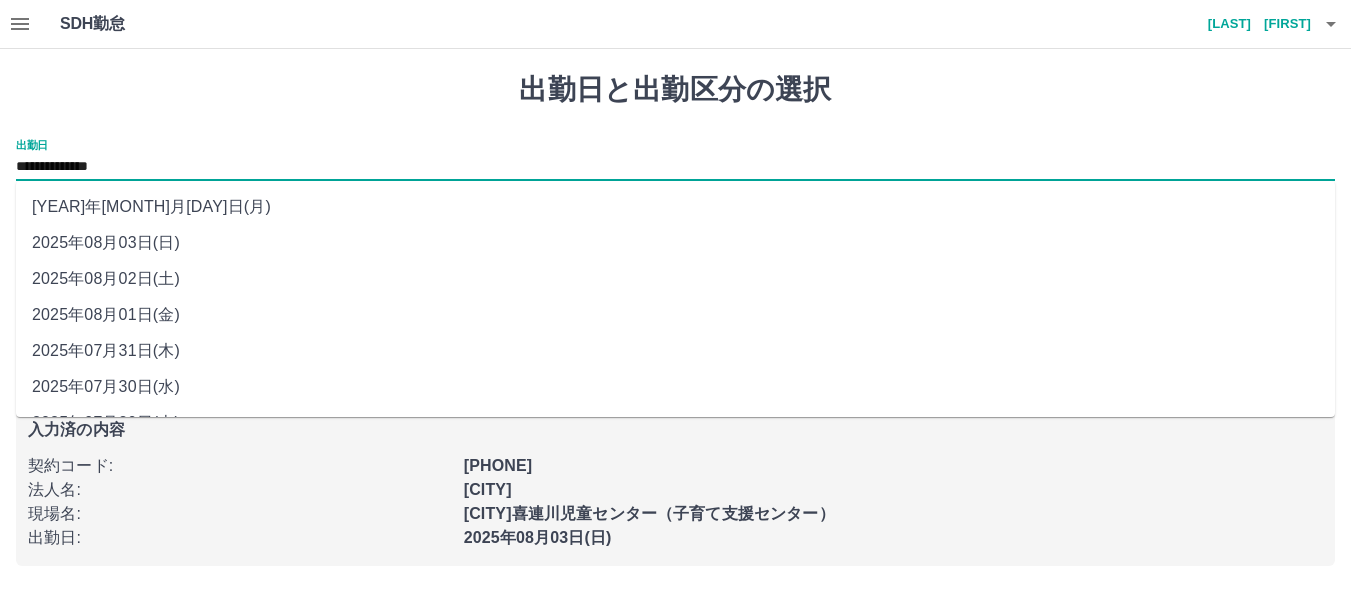 click on "**********" at bounding box center [675, 167] 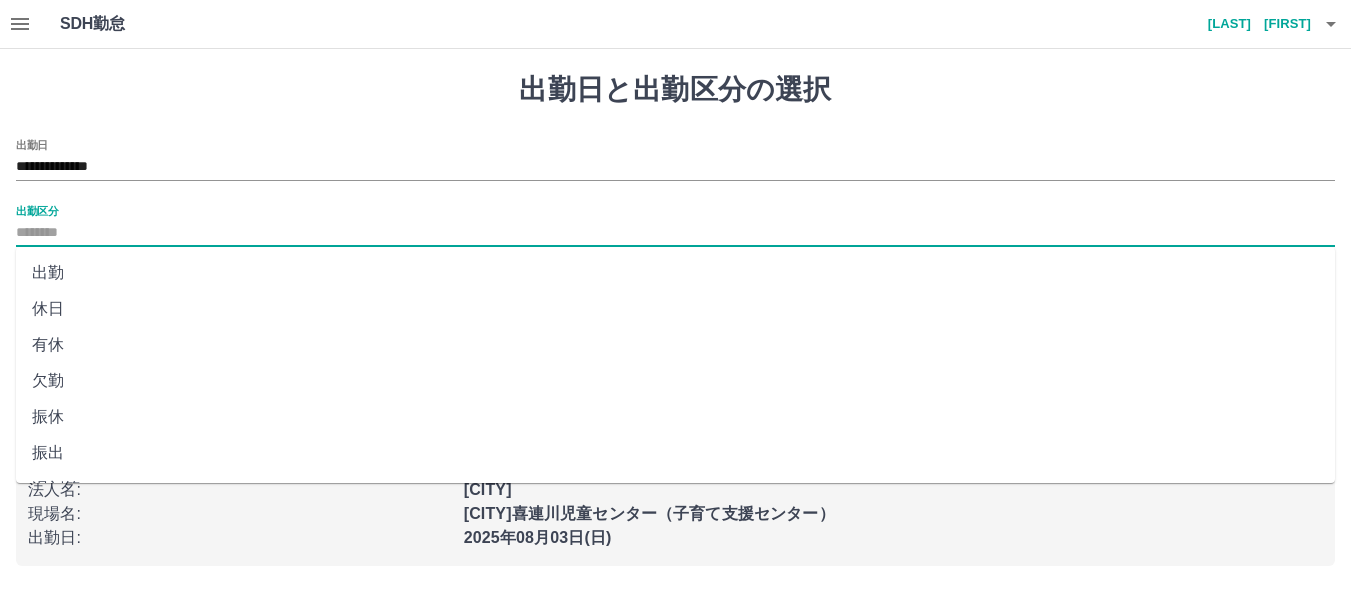 click on "出勤区分" at bounding box center (675, 233) 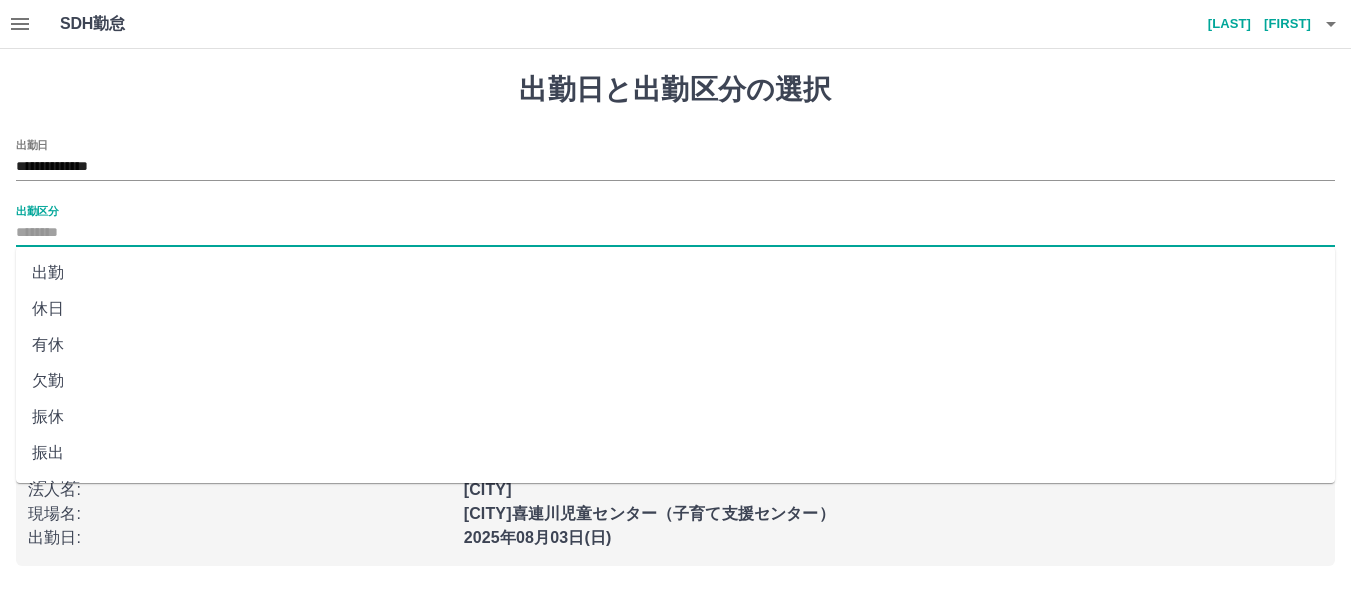 click on "出勤" at bounding box center (675, 273) 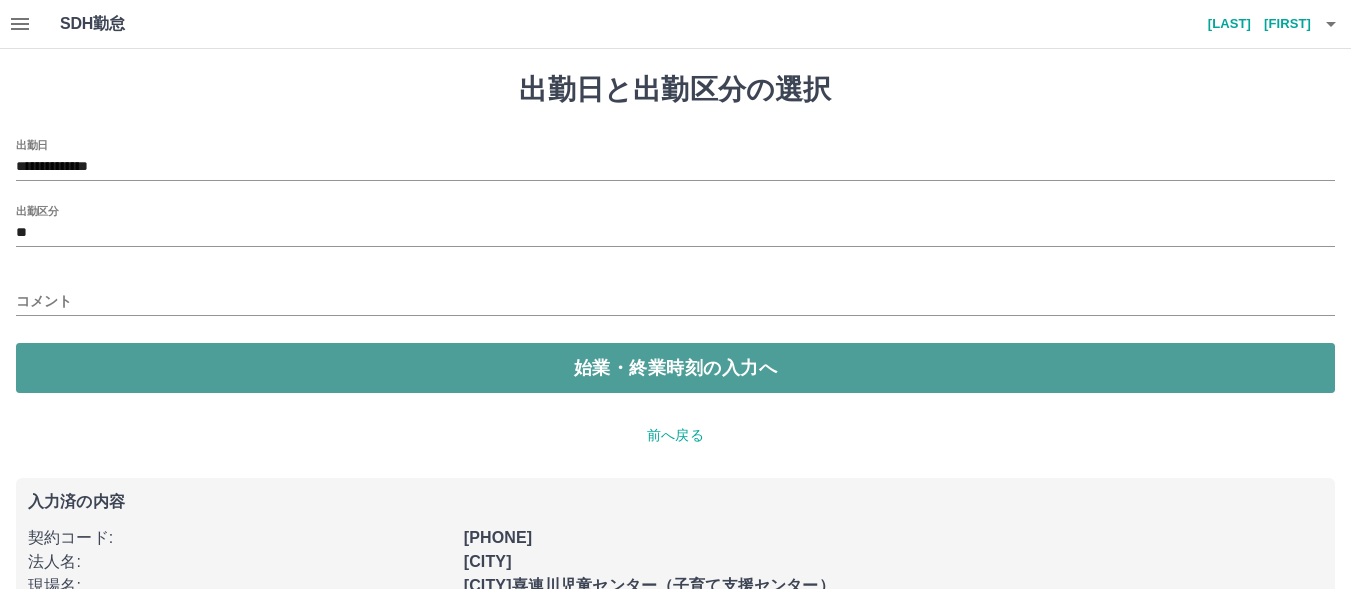 click on "始業・終業時刻の入力へ" at bounding box center (675, 368) 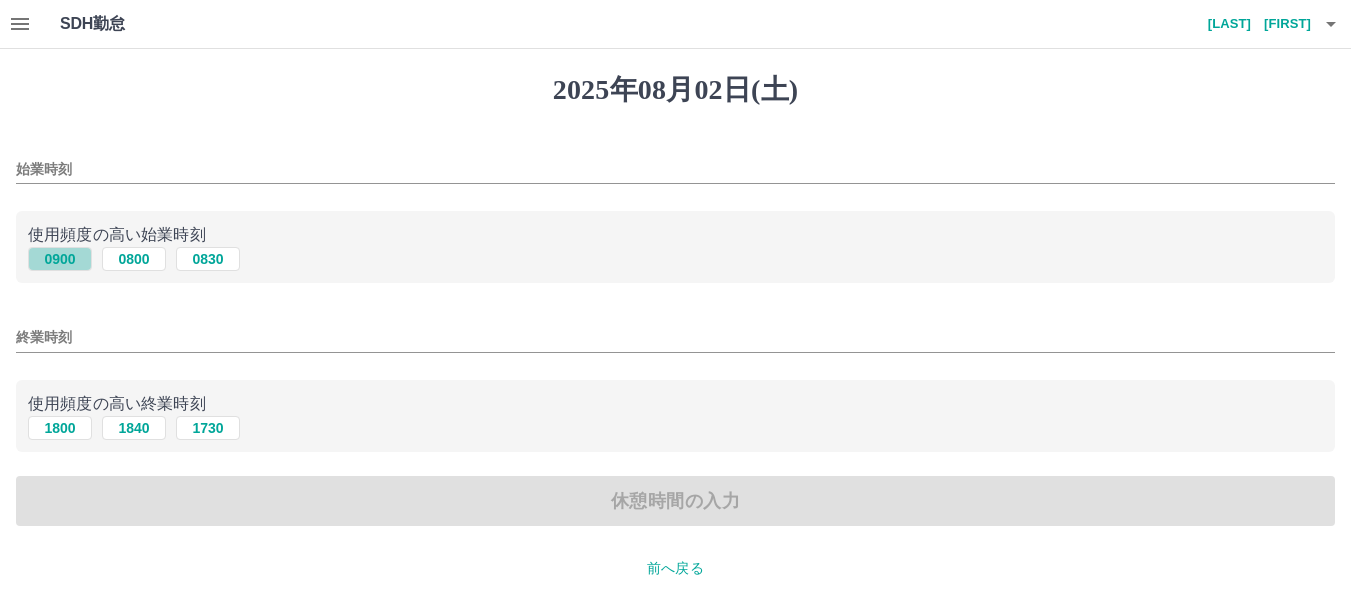 click on "0900" at bounding box center [60, 259] 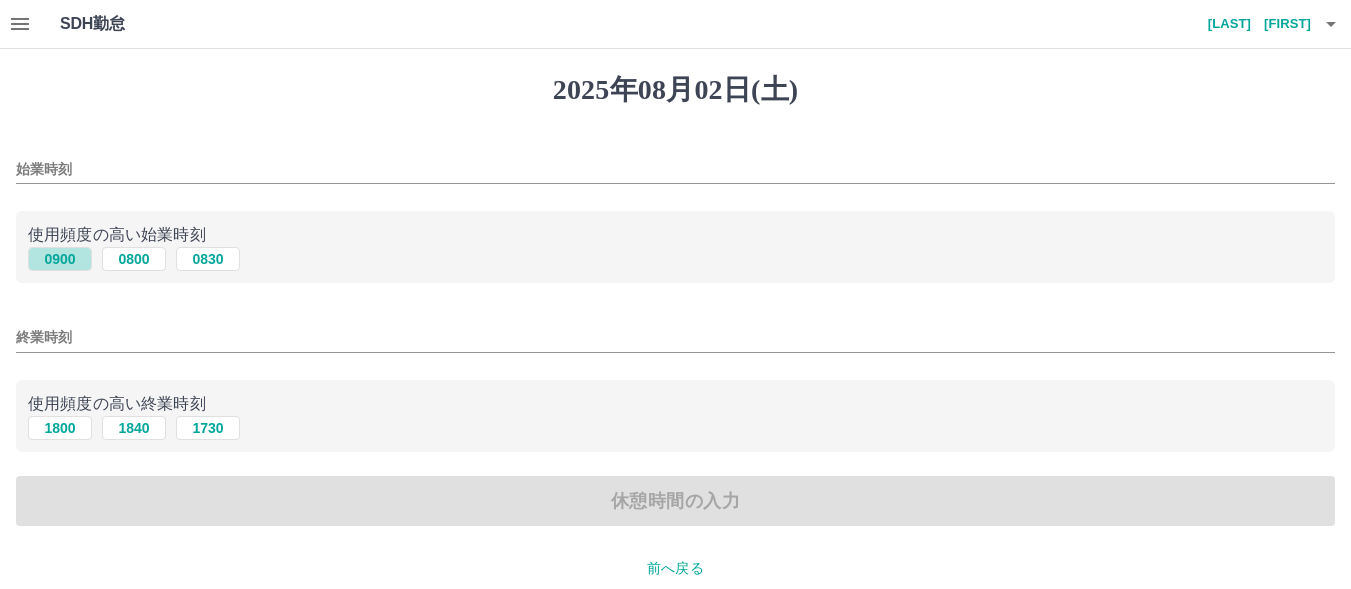 type on "****" 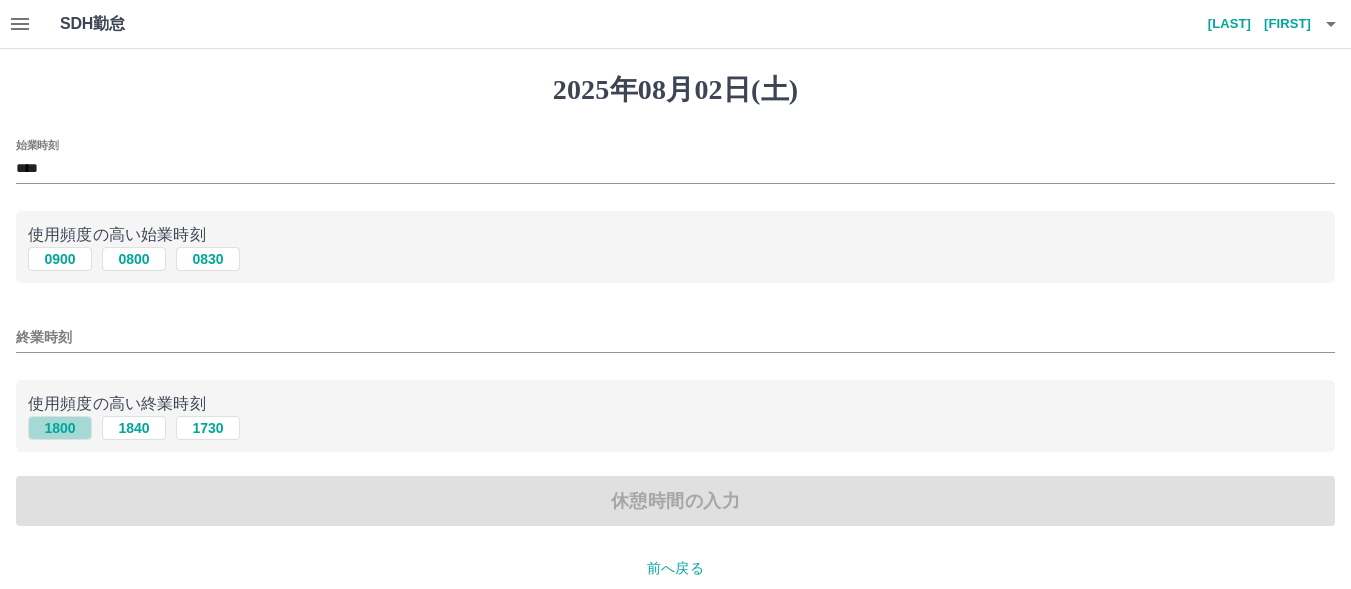 click on "1800" at bounding box center [60, 428] 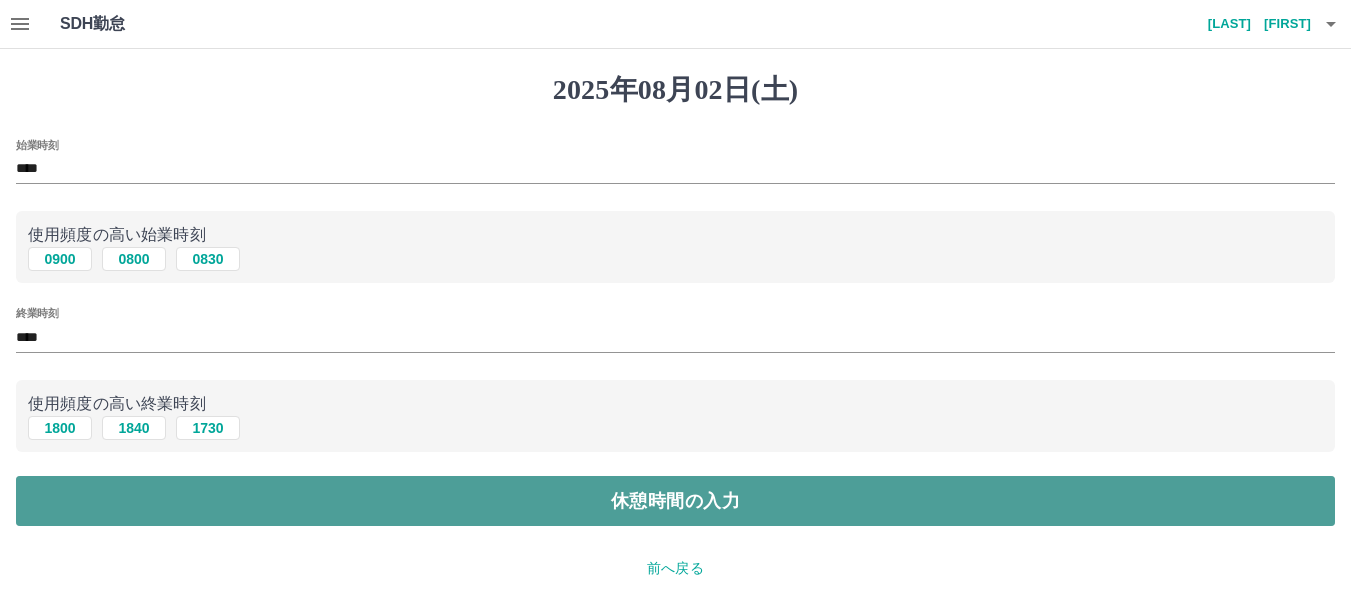 click on "休憩時間の入力" at bounding box center [675, 501] 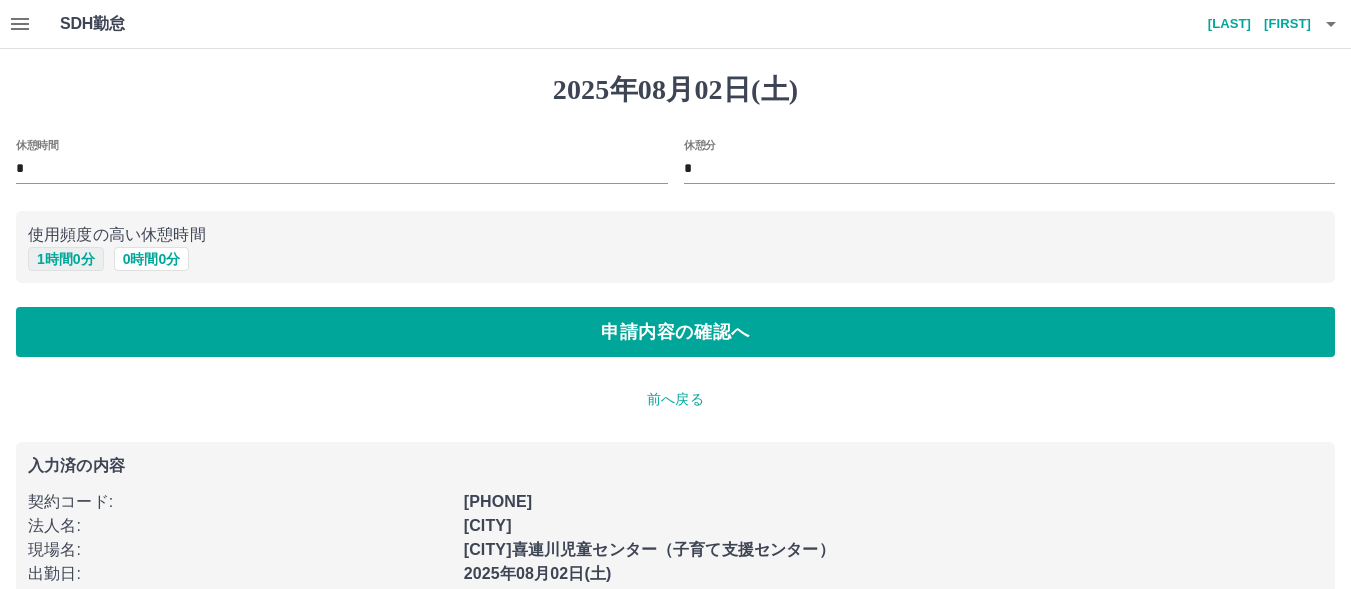 click on "1 時間 0 分" at bounding box center (66, 259) 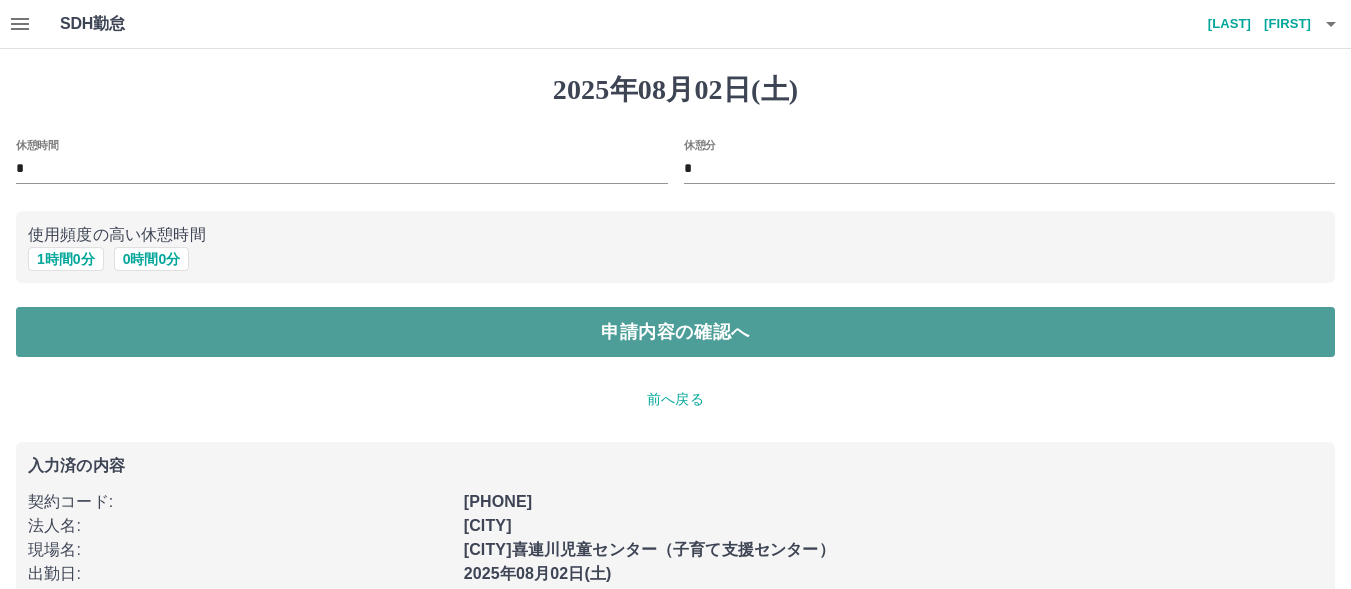 click on "申請内容の確認へ" at bounding box center (675, 332) 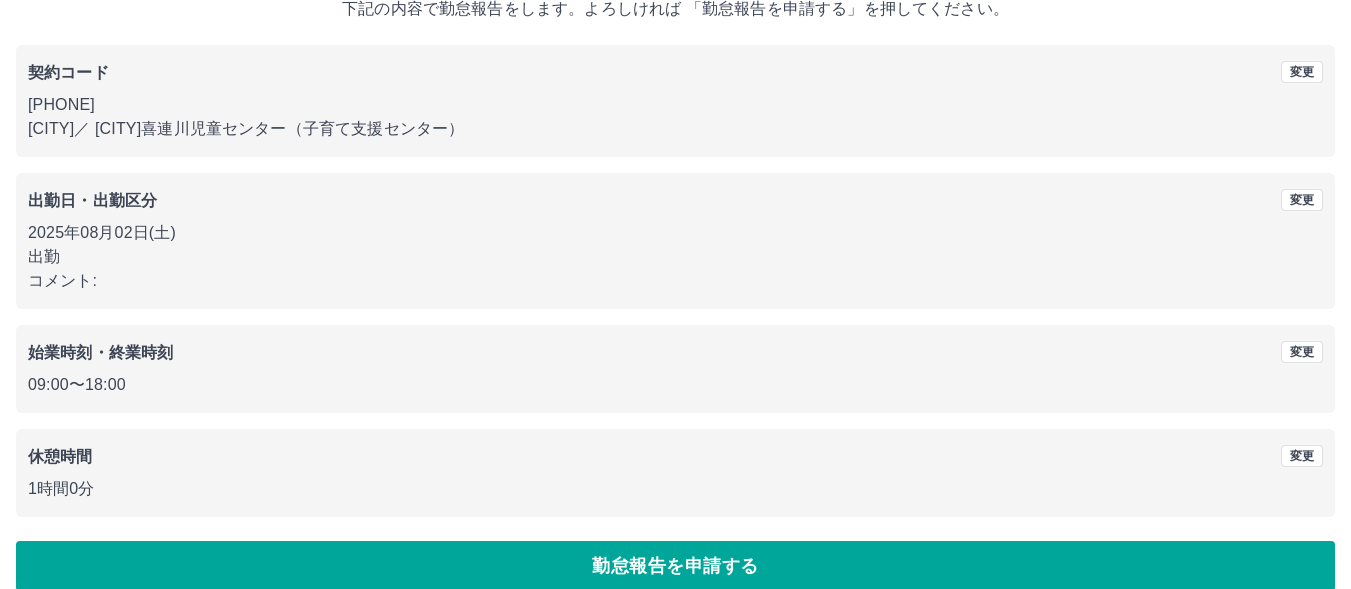 scroll, scrollTop: 160, scrollLeft: 0, axis: vertical 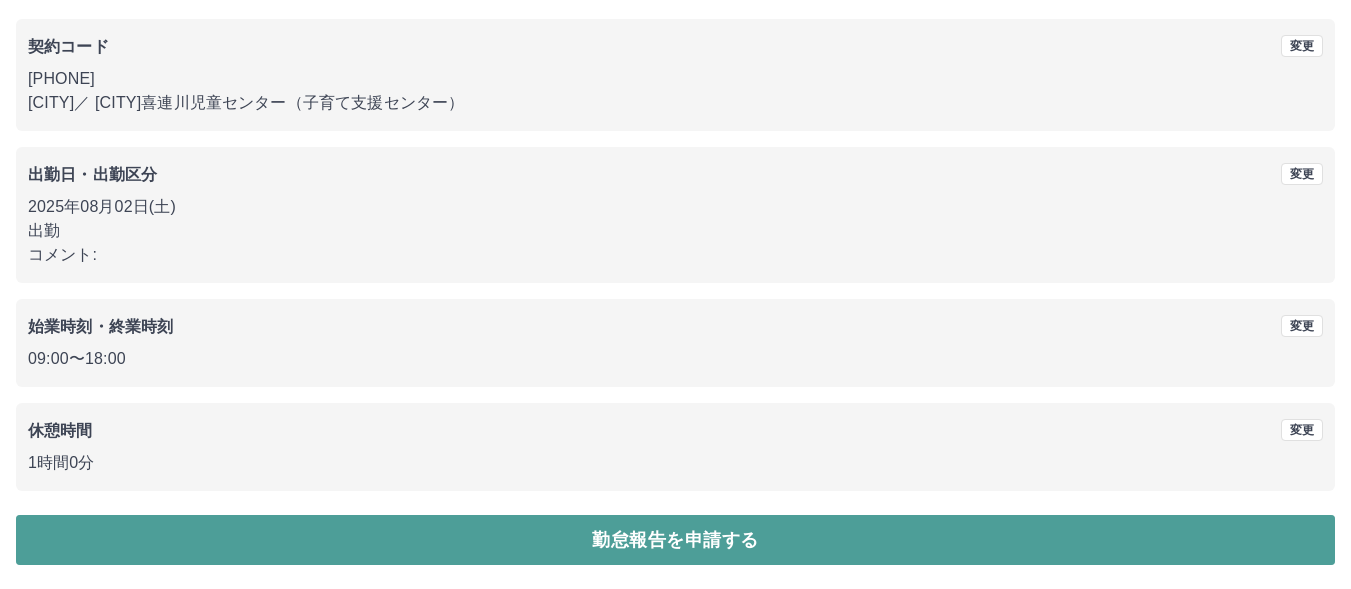 click on "勤怠報告を申請する" at bounding box center (675, 540) 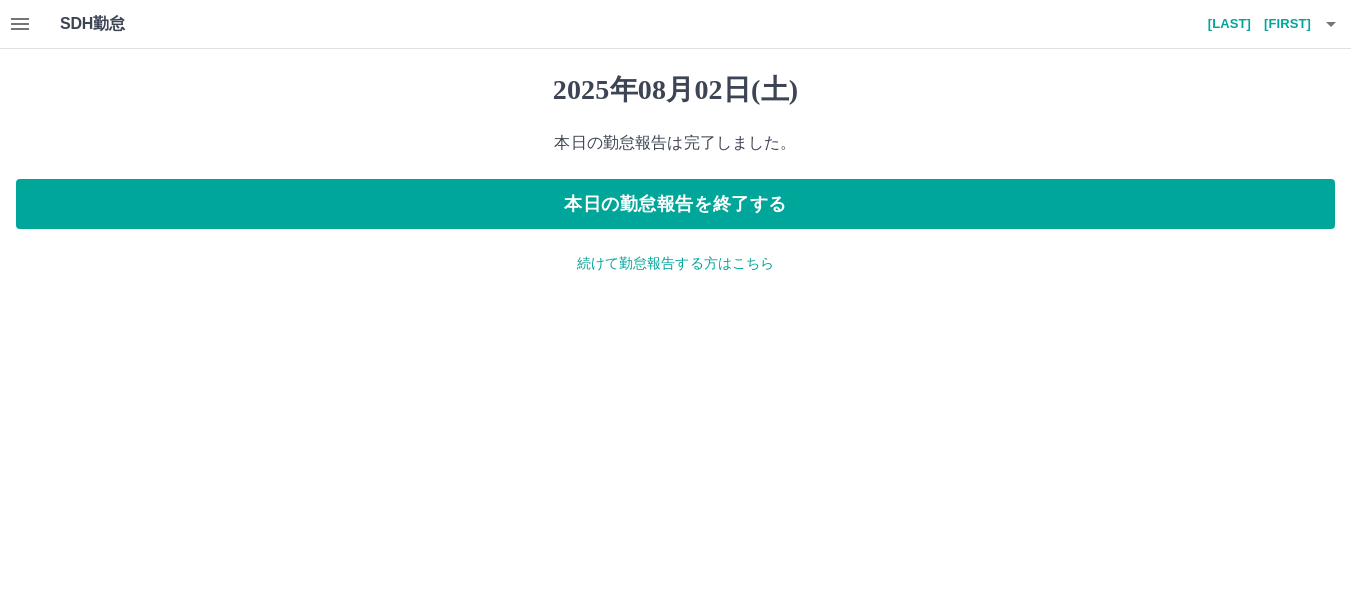 scroll, scrollTop: 0, scrollLeft: 0, axis: both 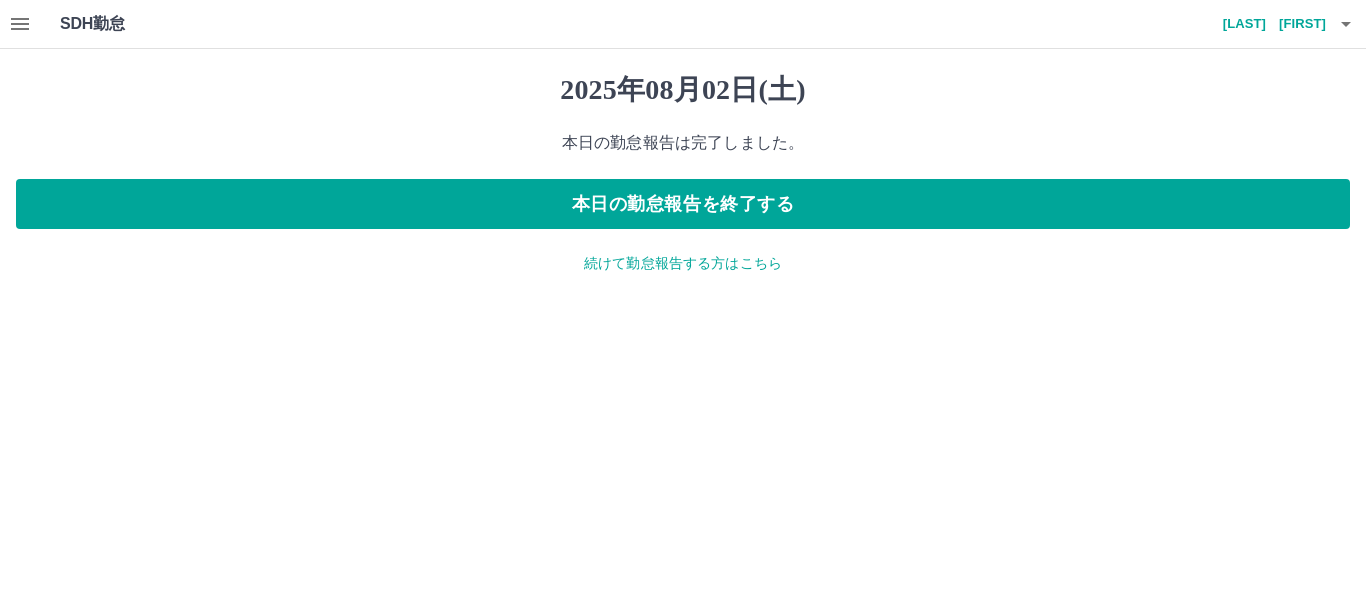 click on "続けて勤怠報告する方はこちら" at bounding box center [683, 263] 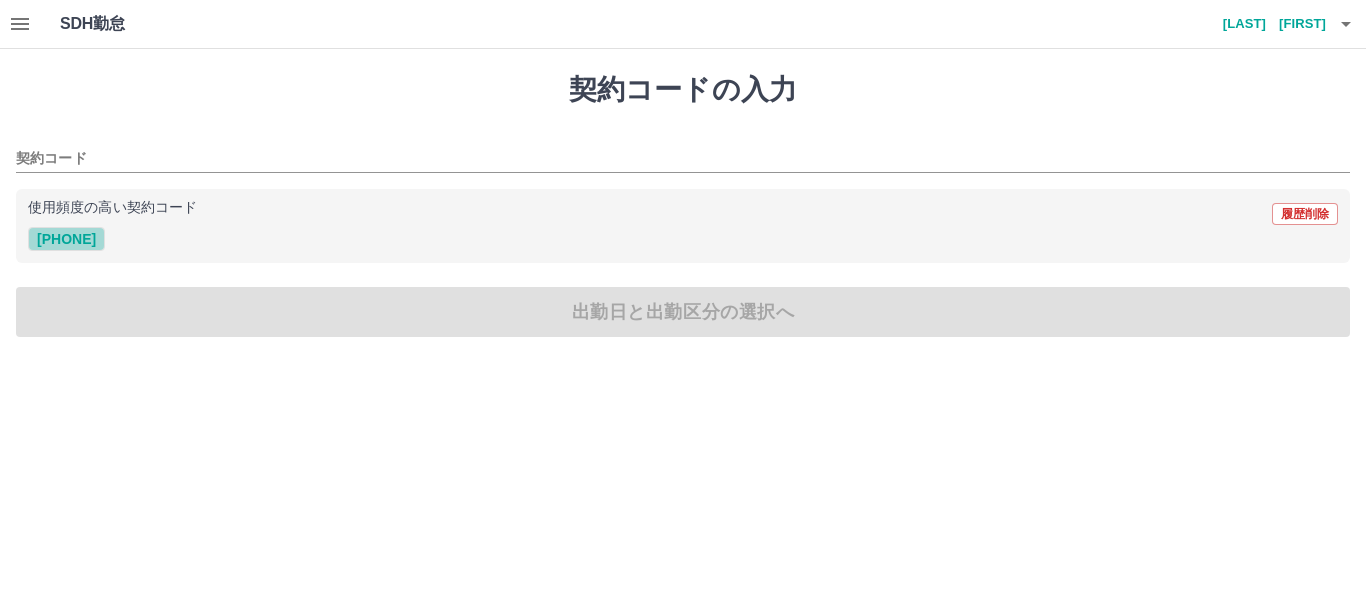 click on "[PHONE]" at bounding box center [66, 239] 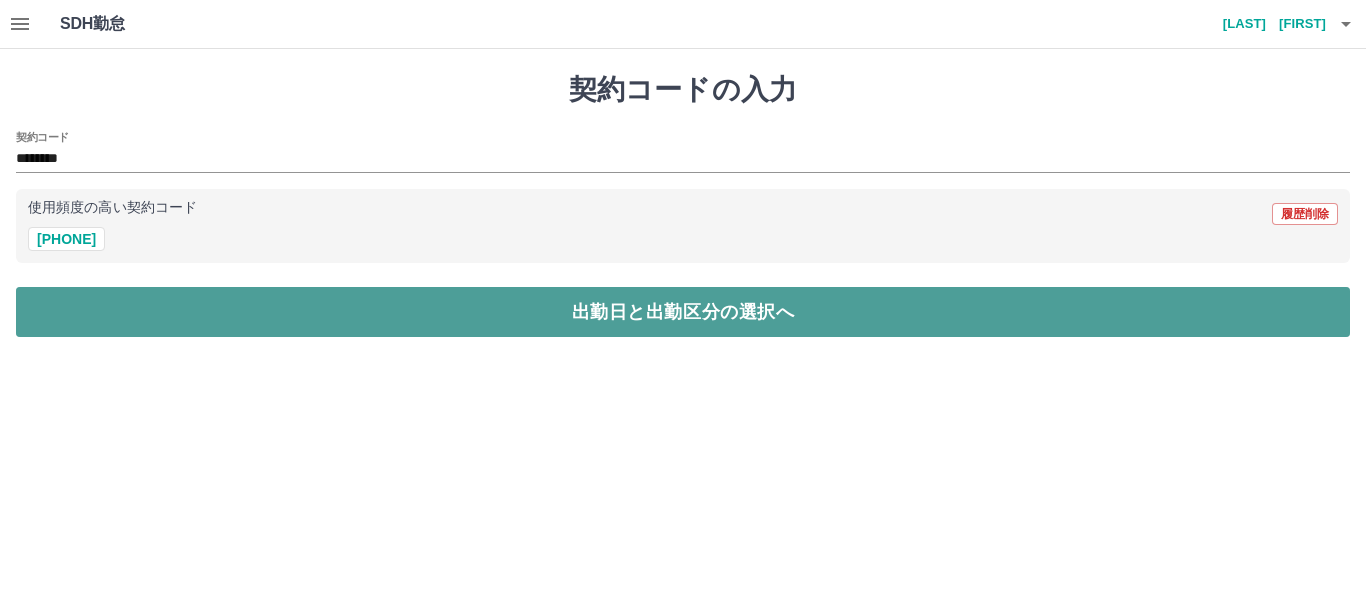 click on "出勤日と出勤区分の選択へ" at bounding box center [683, 312] 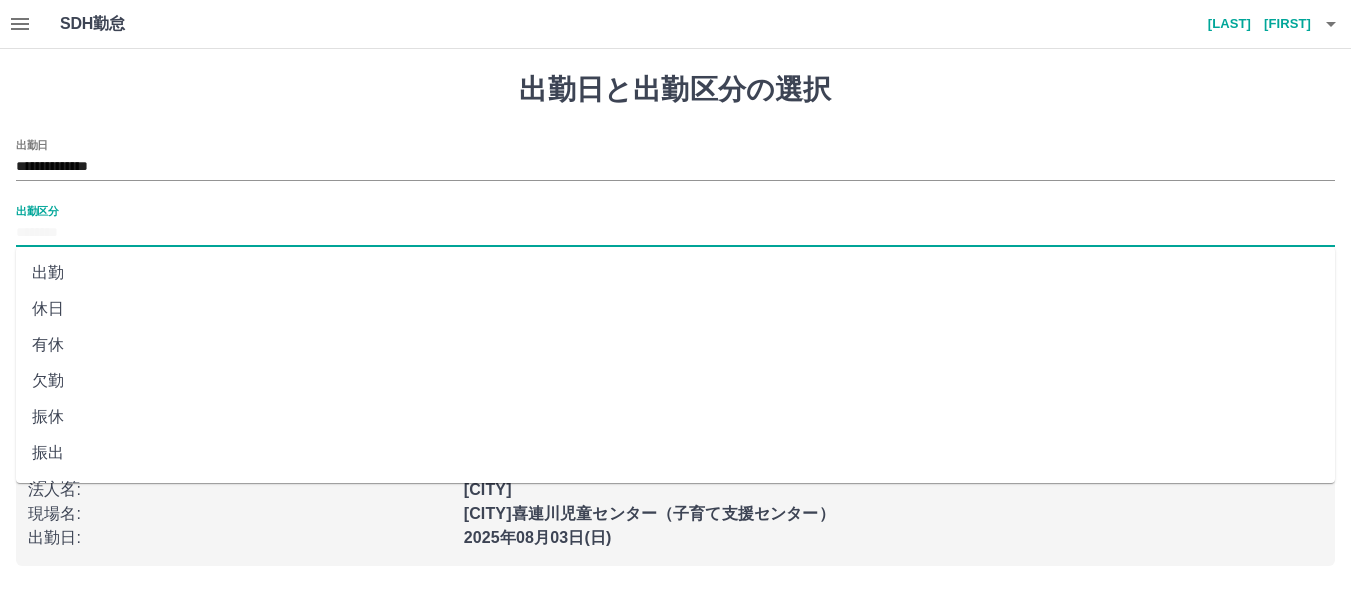 click on "出勤区分" at bounding box center [675, 233] 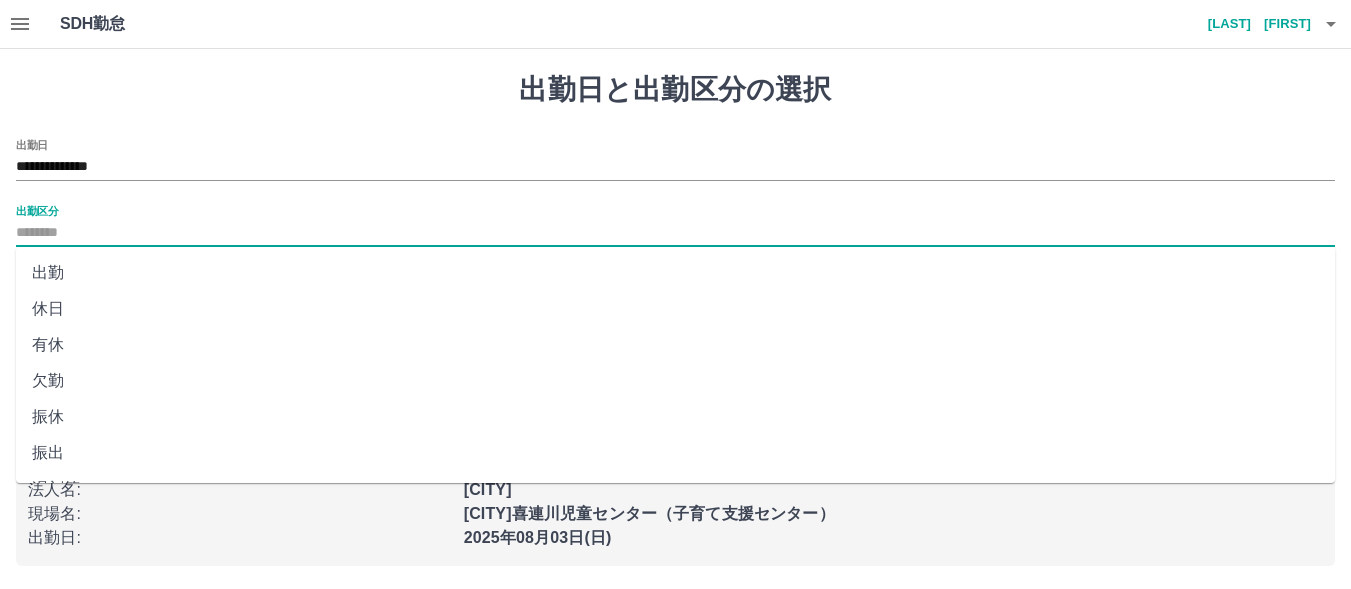 click on "出勤" at bounding box center [675, 273] 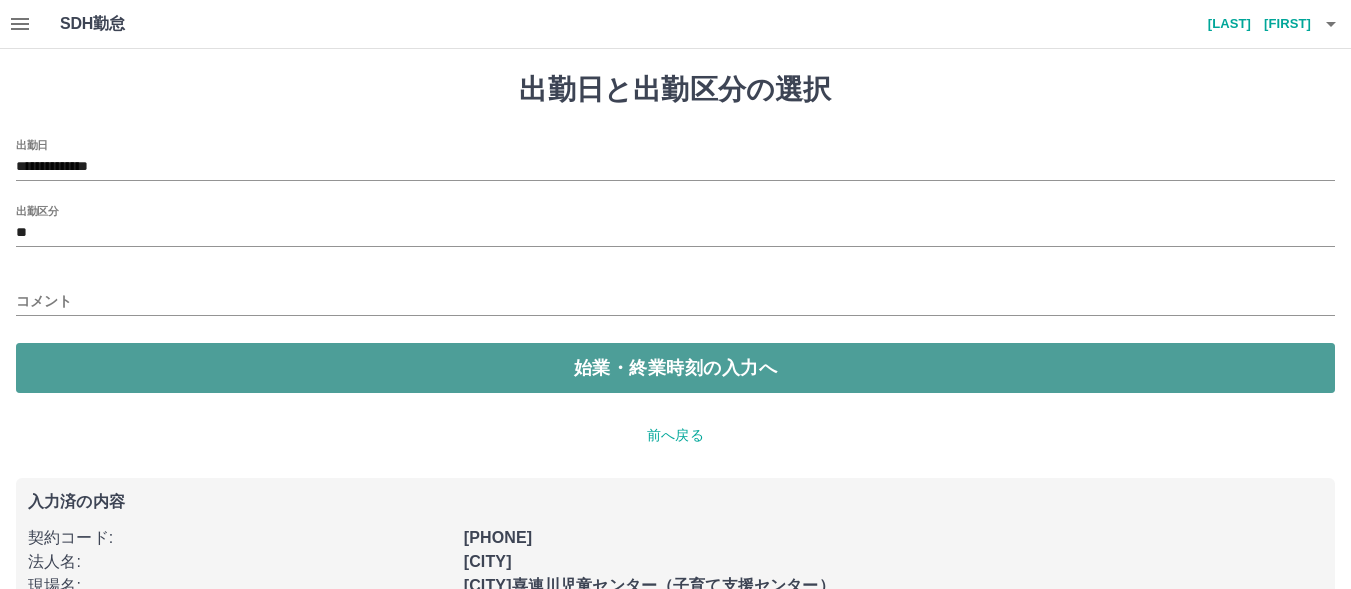 click on "始業・終業時刻の入力へ" at bounding box center (675, 368) 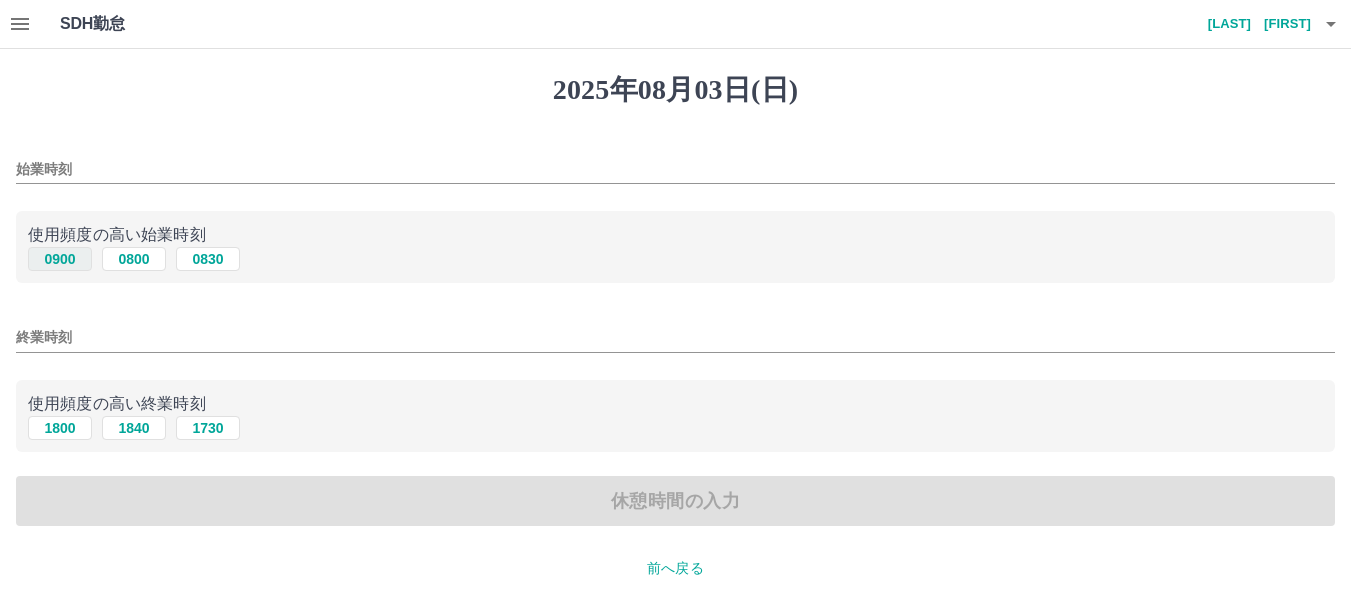 click on "0900" at bounding box center [60, 259] 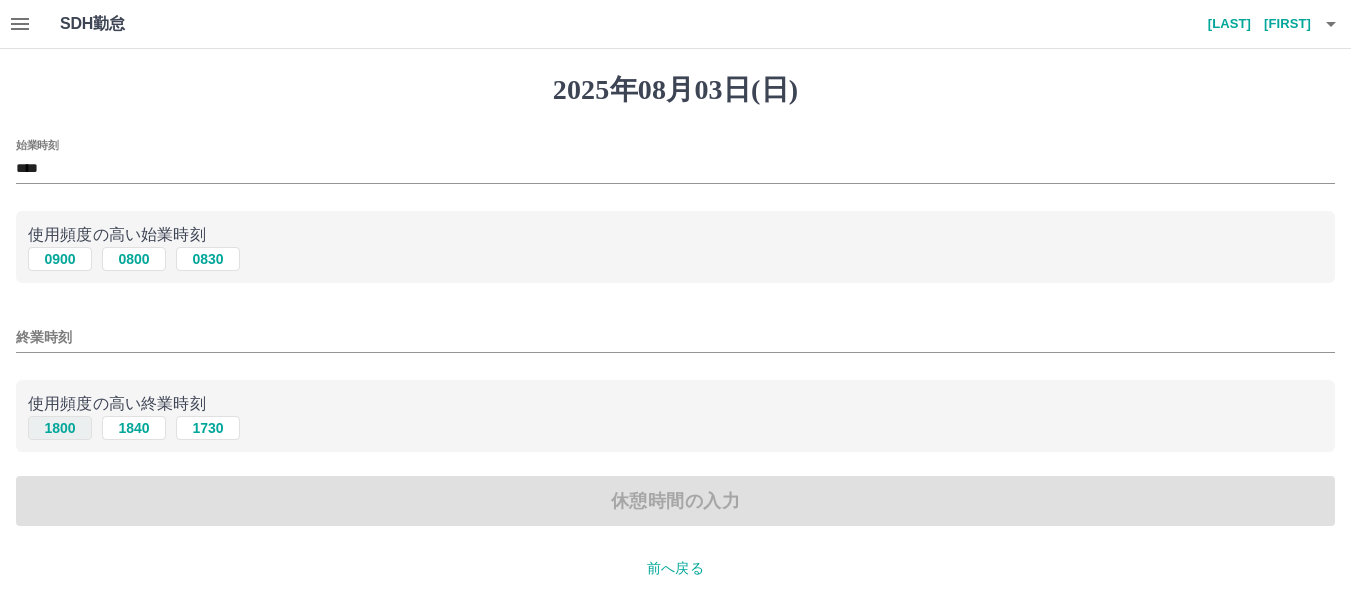 click on "1800" at bounding box center [60, 428] 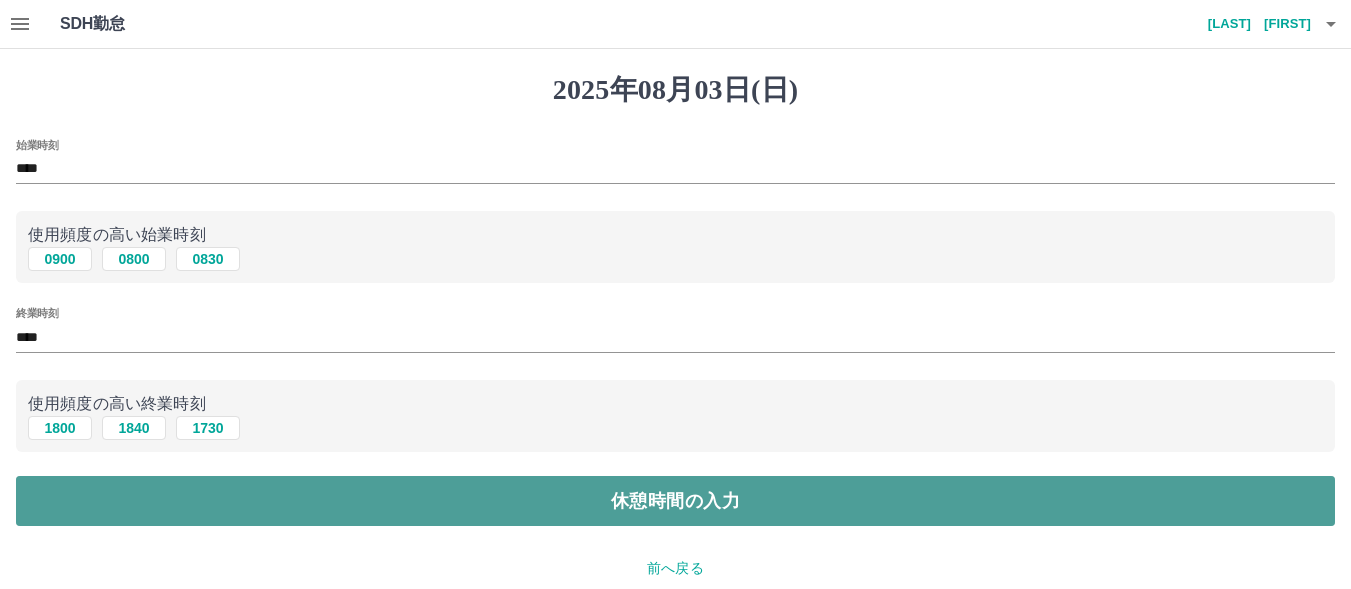 click on "休憩時間の入力" at bounding box center (675, 501) 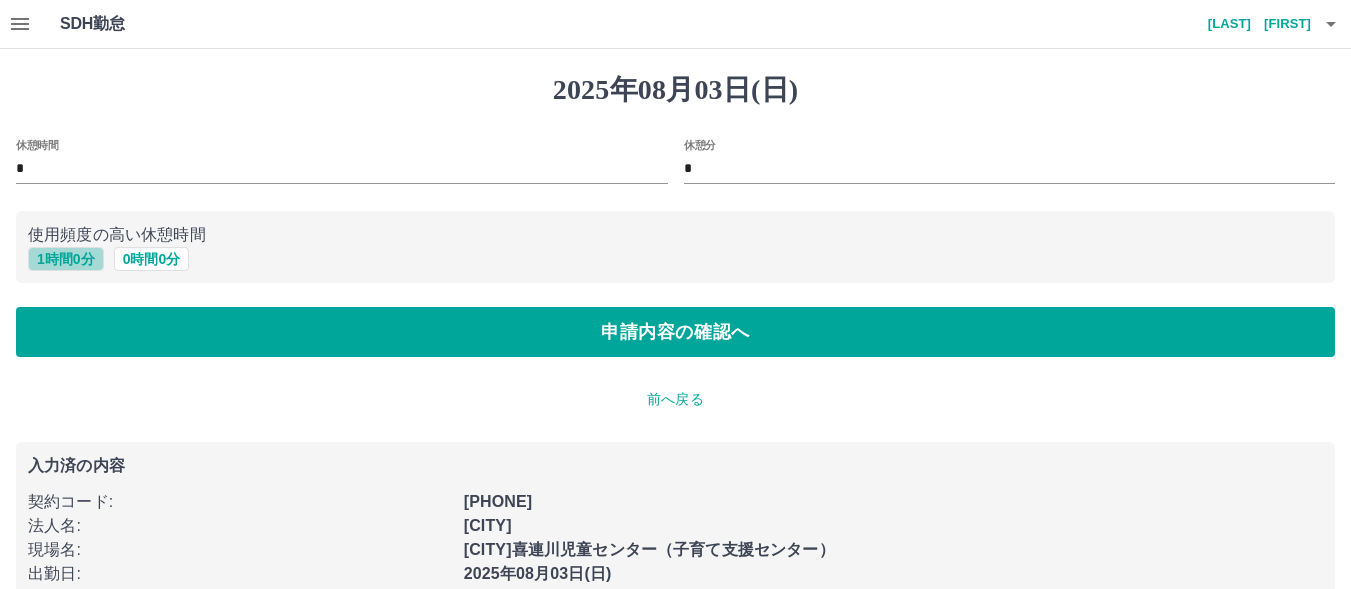 click on "1 時間 0 分" at bounding box center [66, 259] 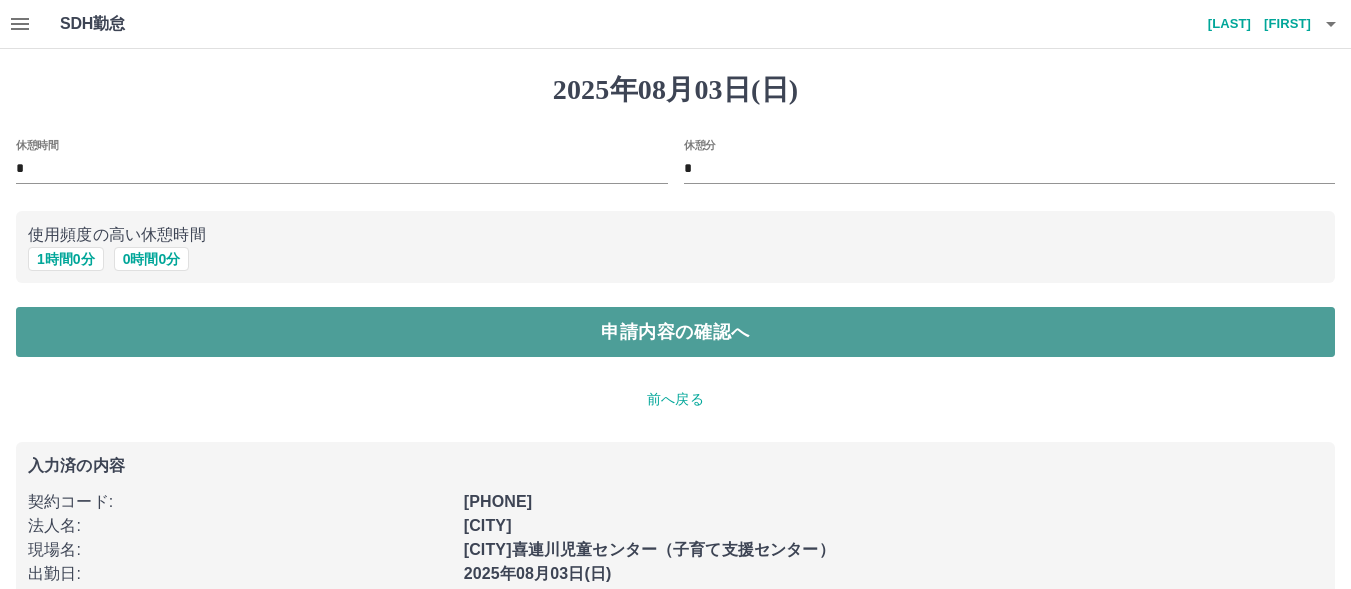 click on "申請内容の確認へ" at bounding box center (675, 332) 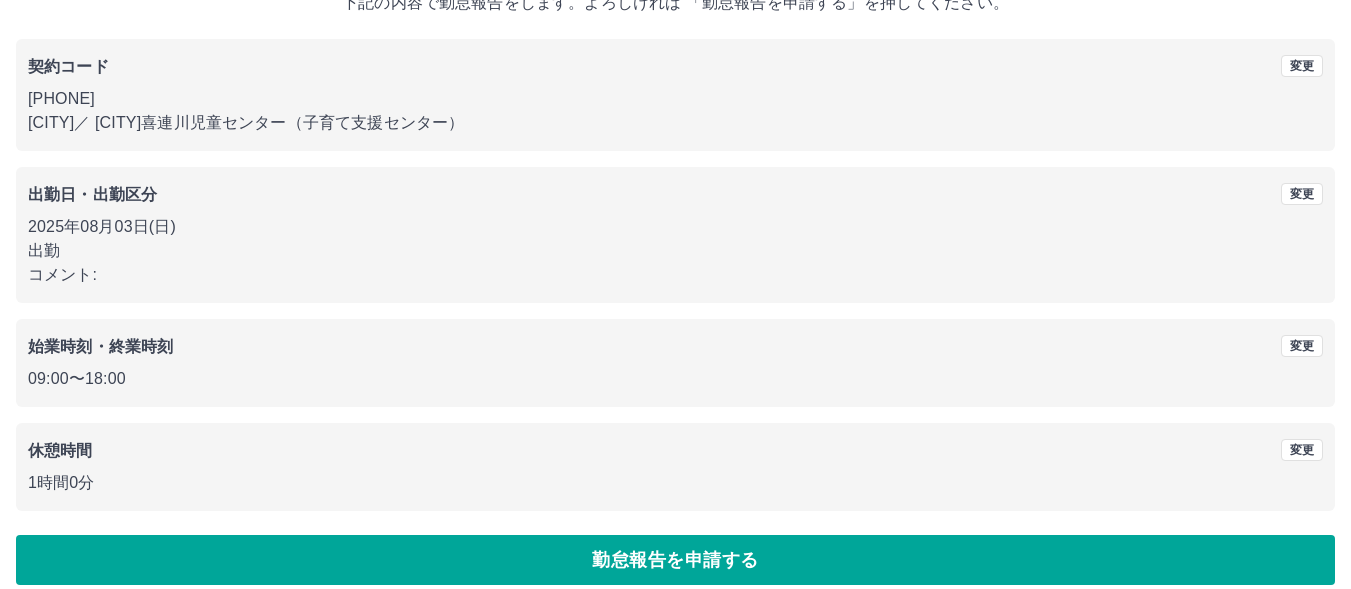 scroll, scrollTop: 160, scrollLeft: 0, axis: vertical 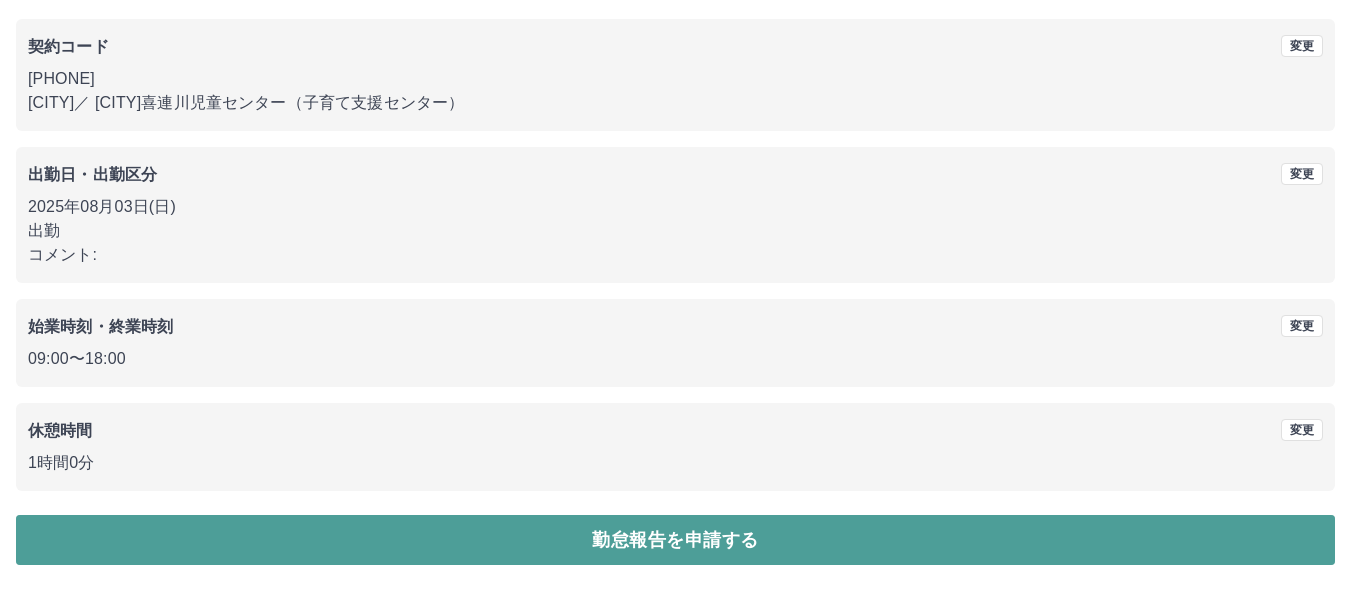 click on "勤怠報告を申請する" at bounding box center (675, 540) 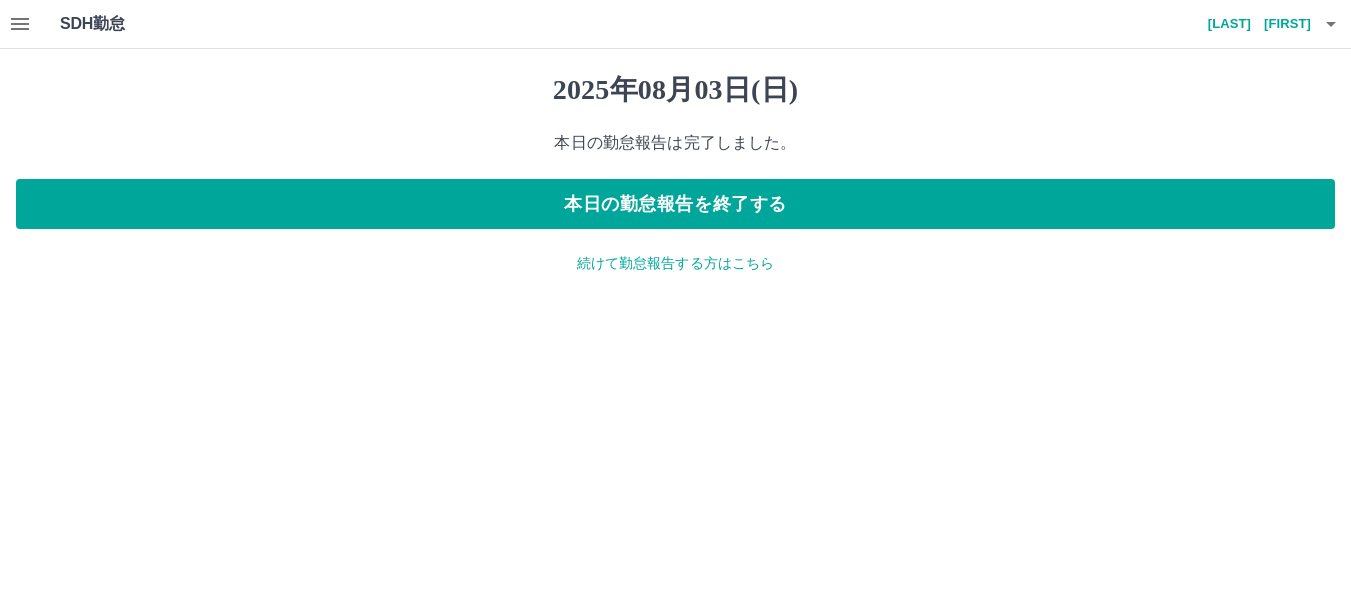 scroll, scrollTop: 0, scrollLeft: 0, axis: both 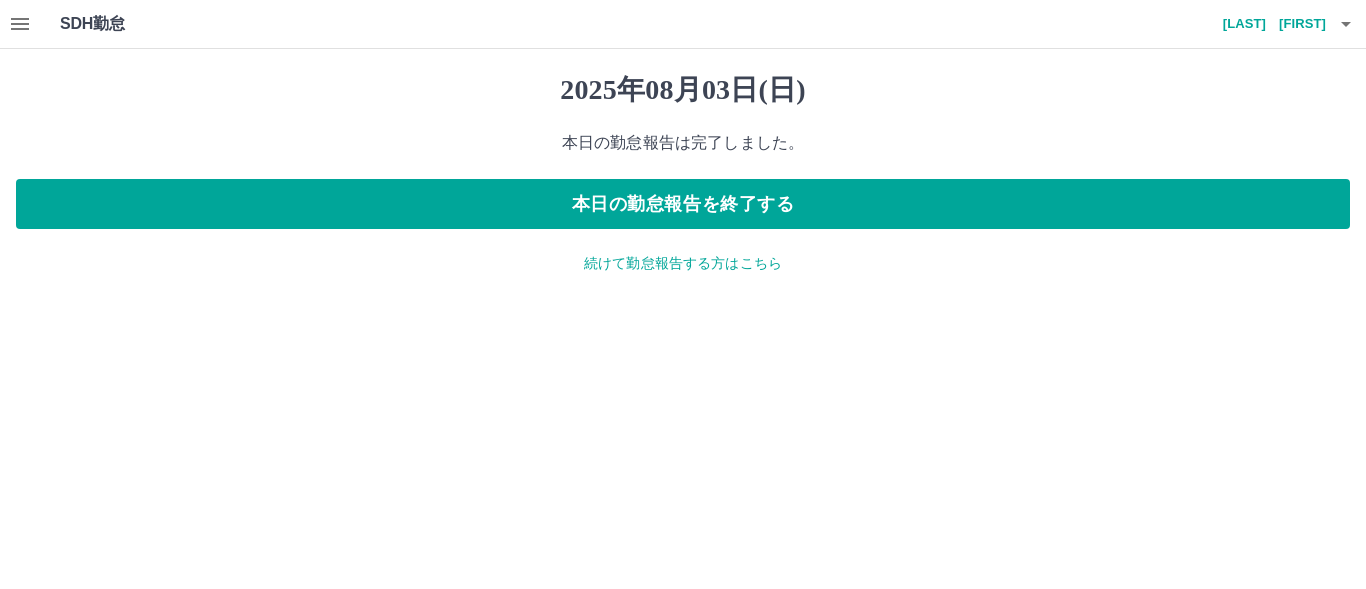 click on "続けて勤怠報告する方はこちら" at bounding box center [683, 263] 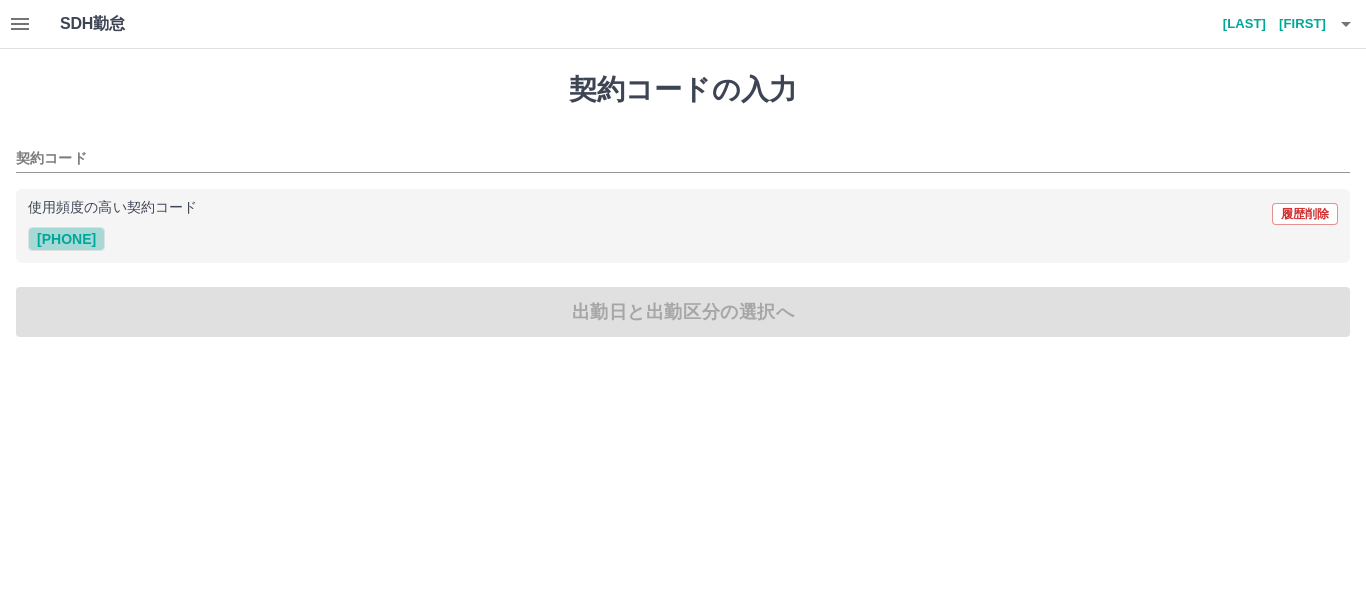 click on "[PHONE]" at bounding box center (66, 239) 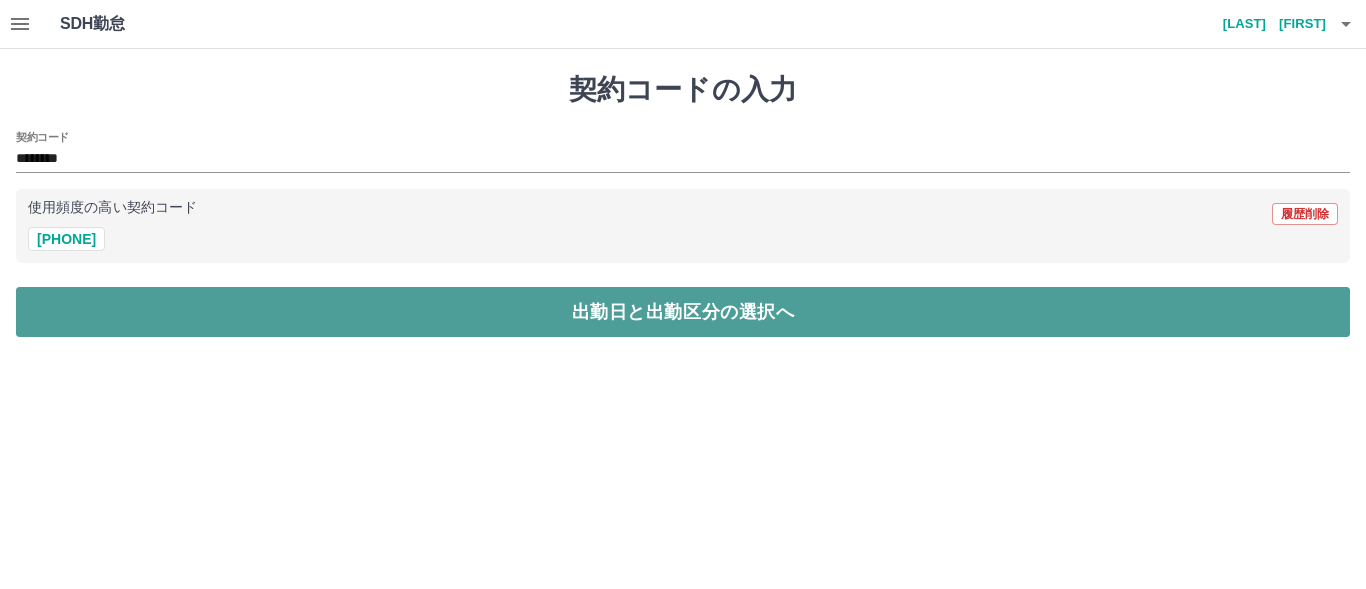 click on "出勤日と出勤区分の選択へ" at bounding box center (683, 312) 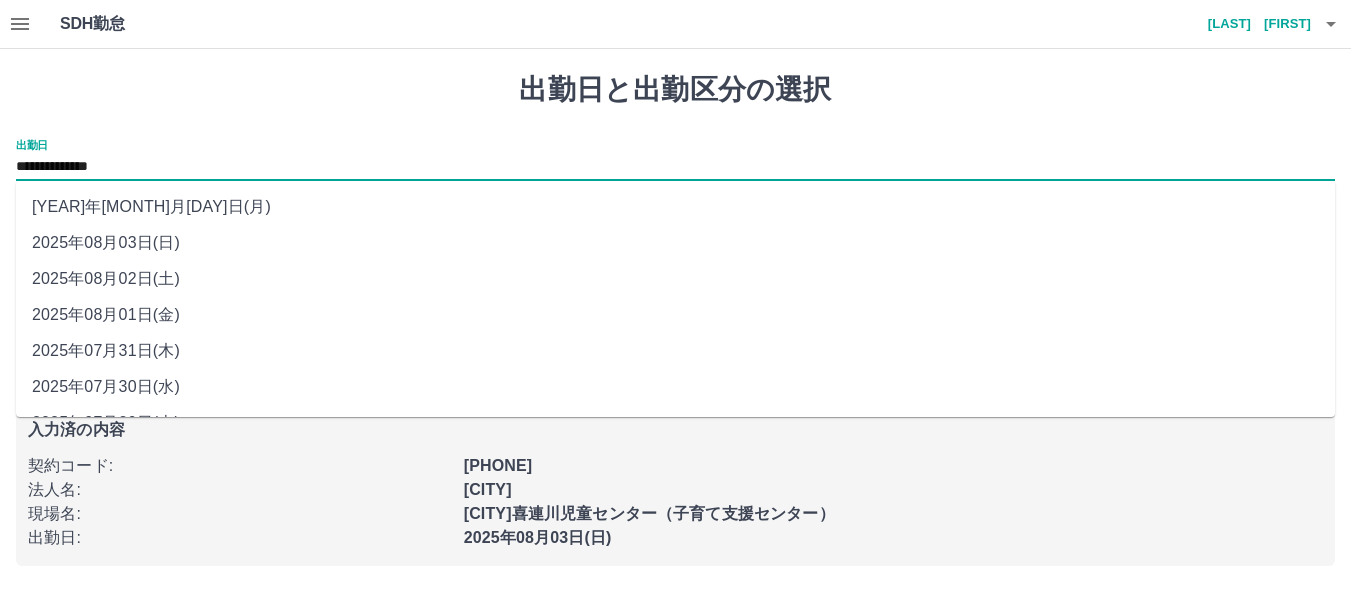 click on "**********" at bounding box center [675, 167] 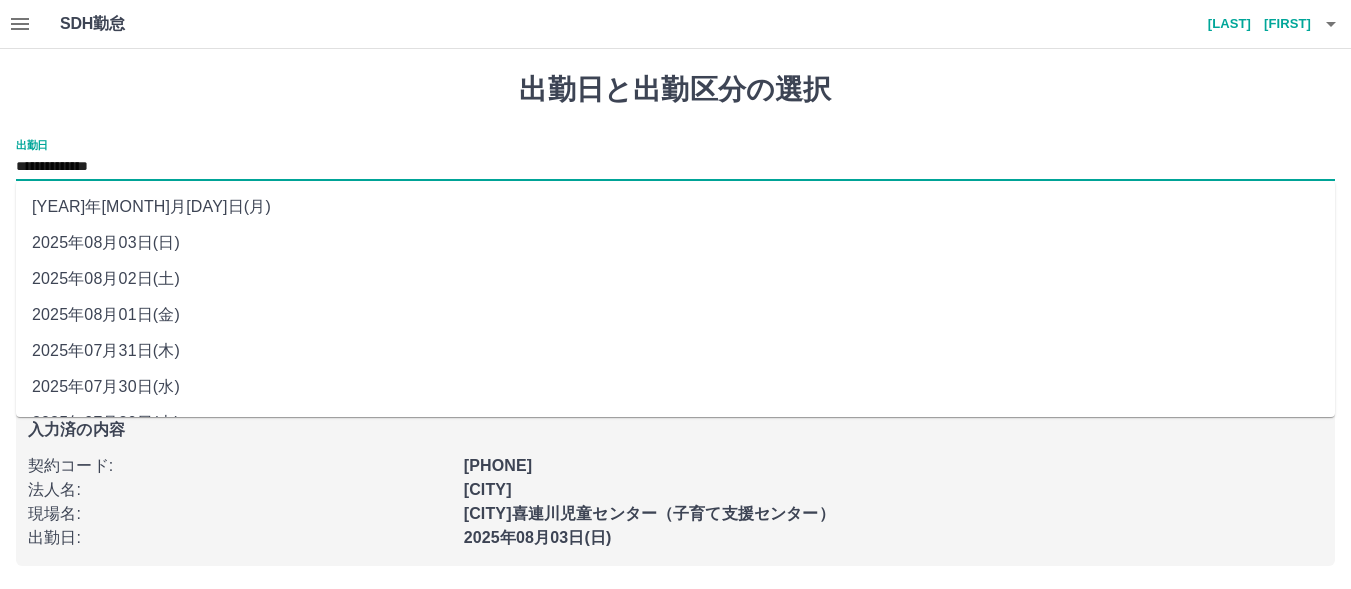 click on "[YEAR]年[MONTH]月[DAY]日(月)" at bounding box center (675, 207) 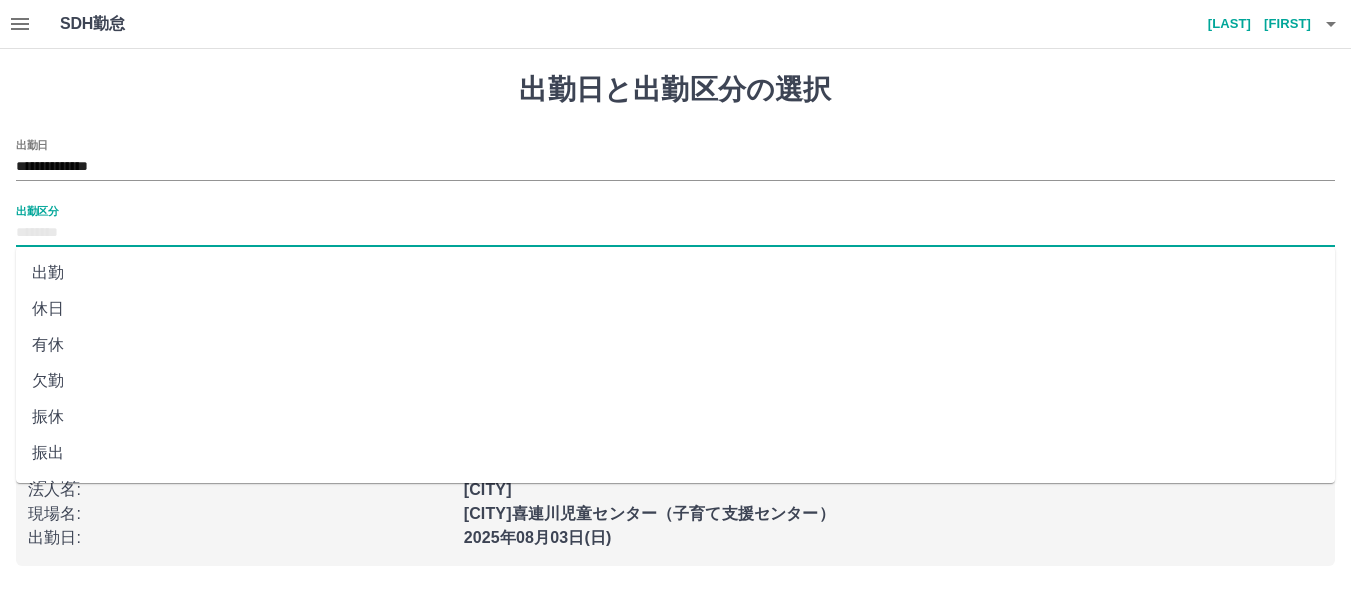 click on "出勤区分" at bounding box center (675, 233) 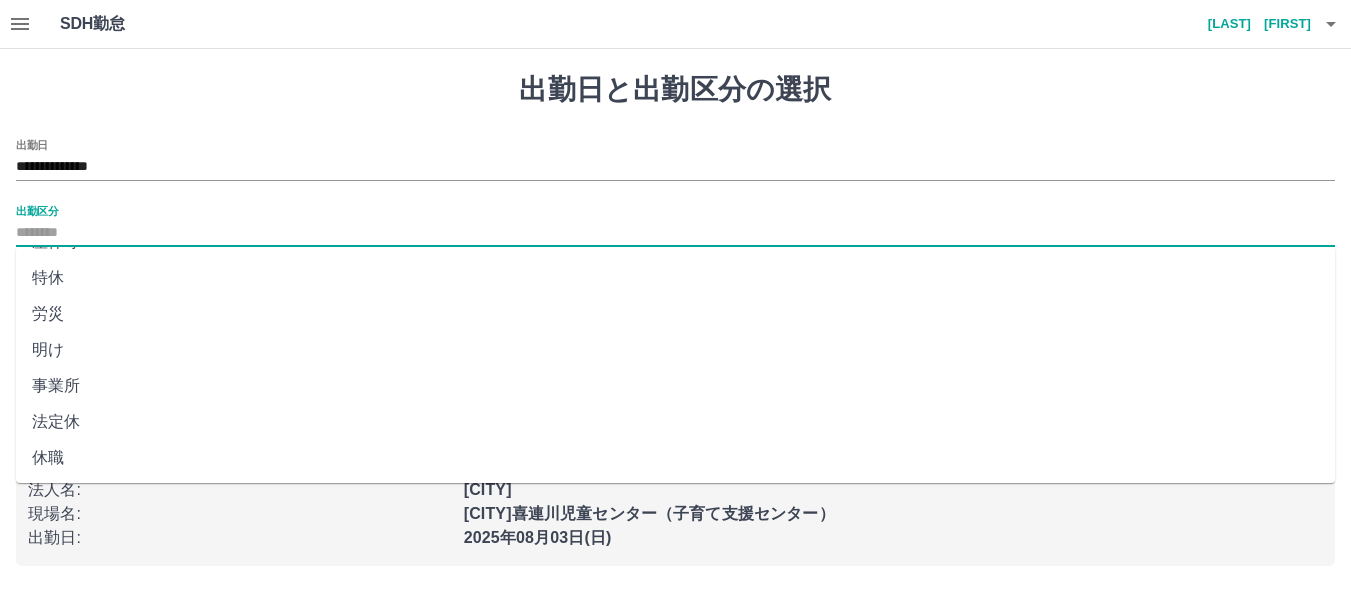 scroll, scrollTop: 428, scrollLeft: 0, axis: vertical 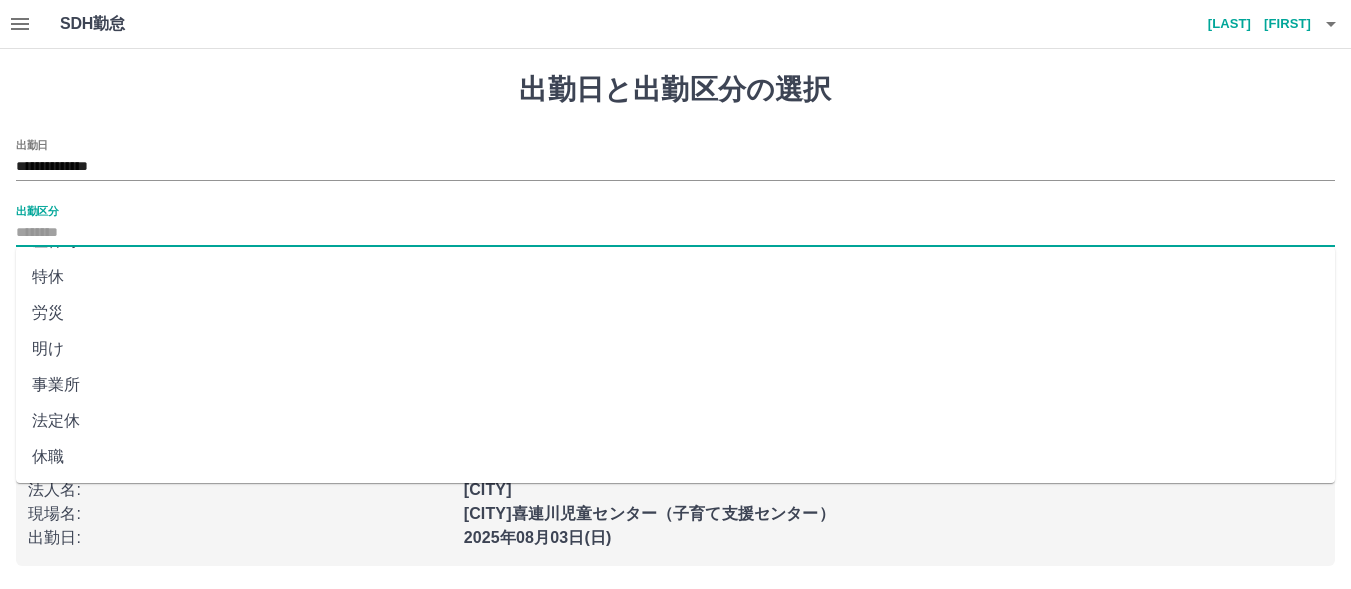 click on "法定休" at bounding box center [675, 421] 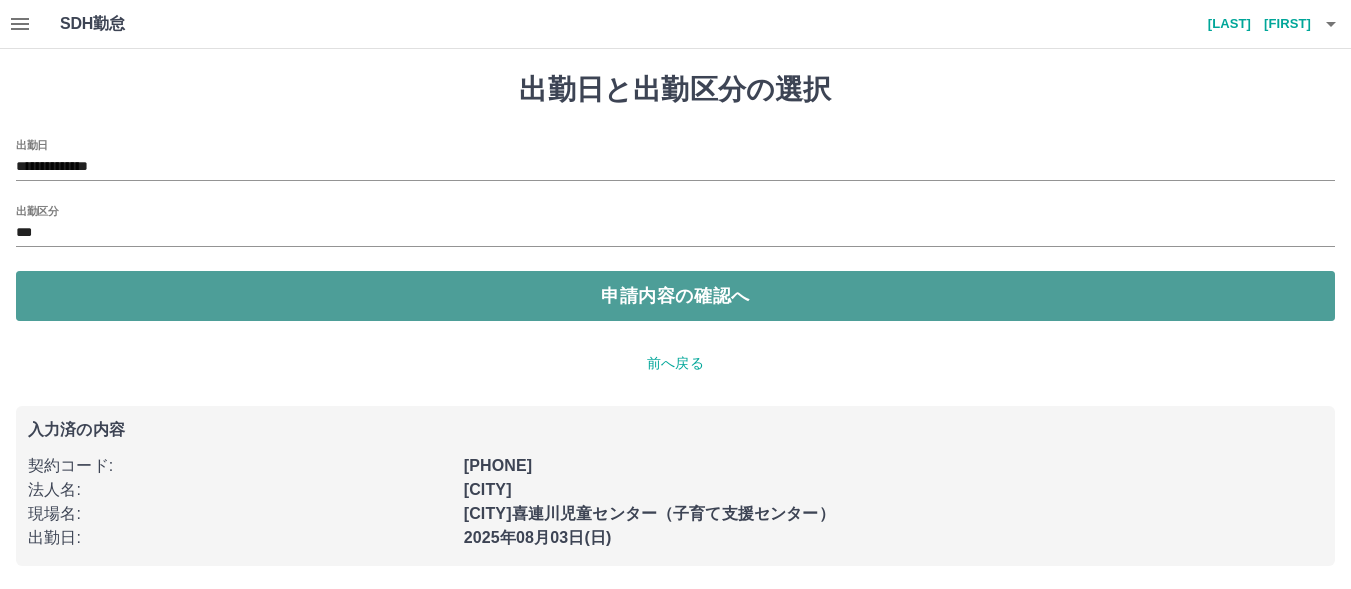 click on "申請内容の確認へ" at bounding box center [675, 296] 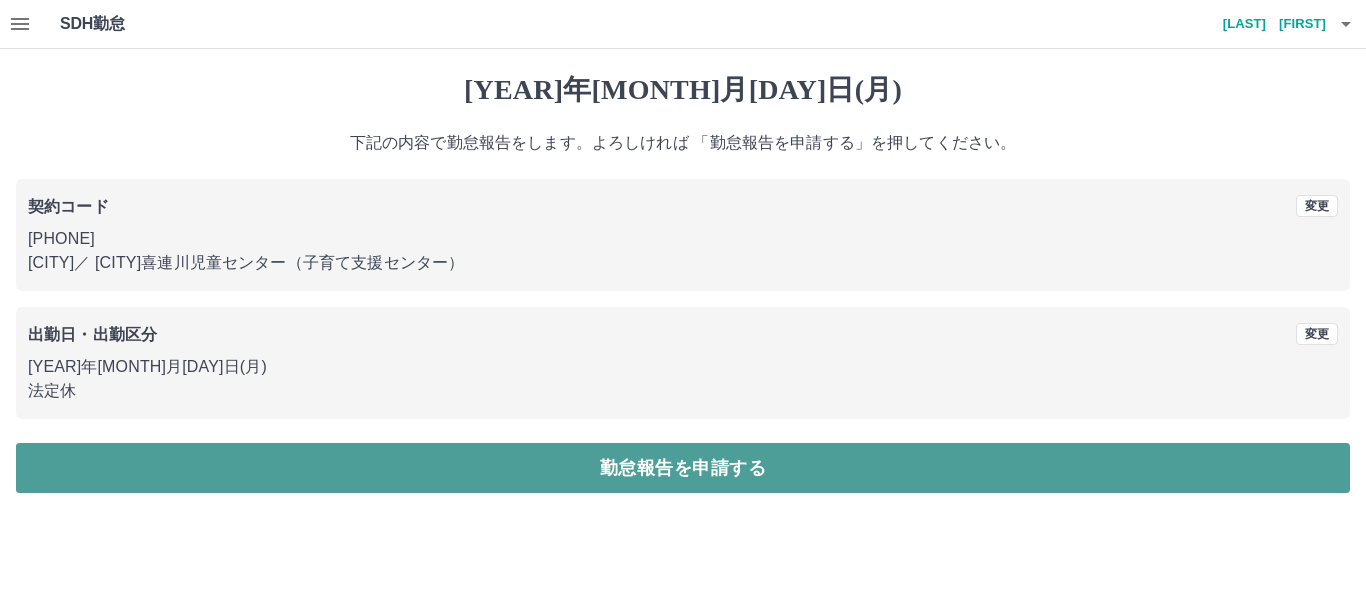 click on "勤怠報告を申請する" at bounding box center (683, 468) 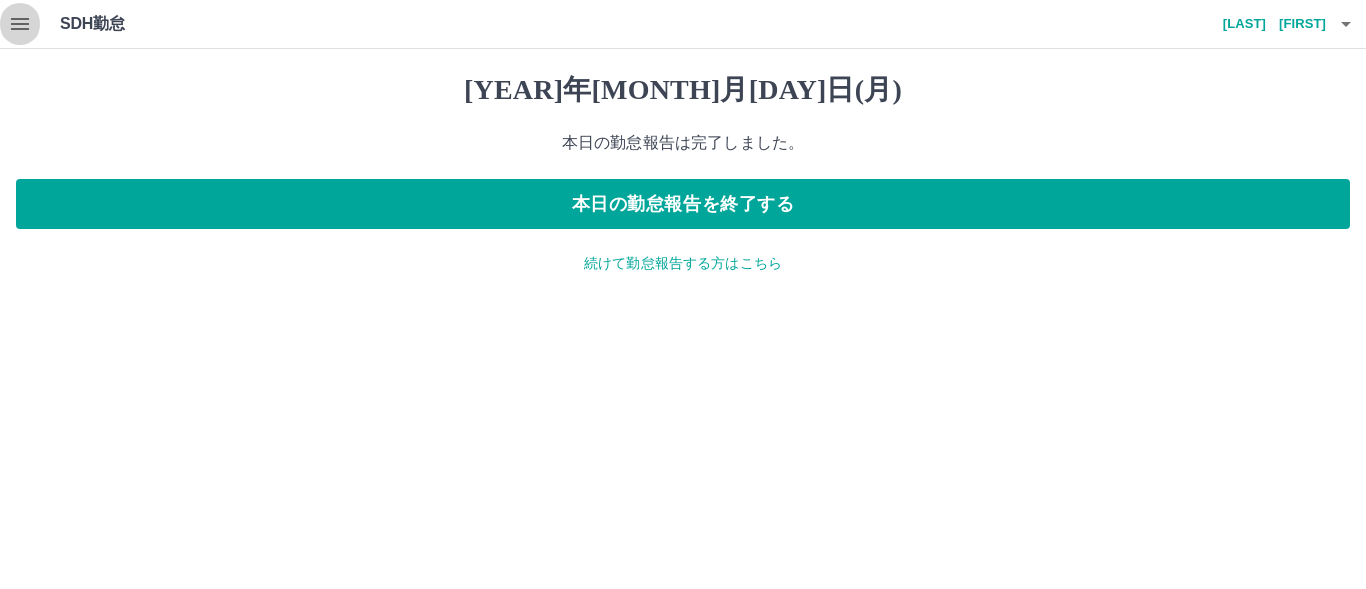click 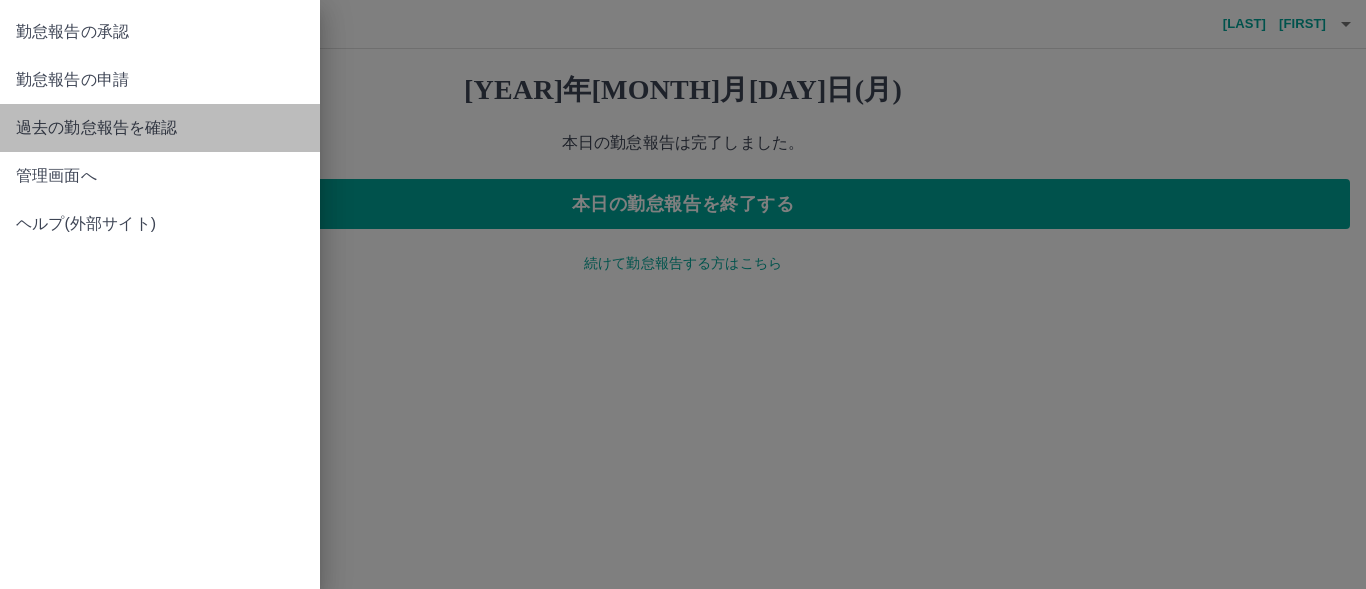 click on "過去の勤怠報告を確認" at bounding box center (160, 128) 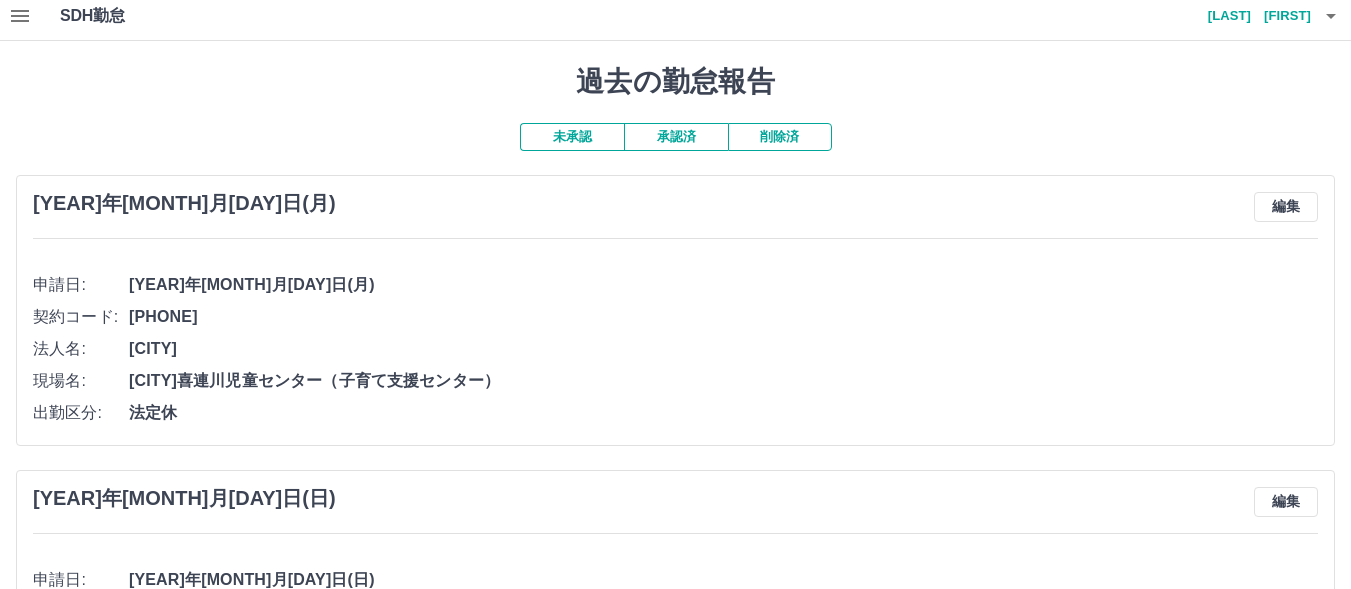 scroll, scrollTop: 0, scrollLeft: 0, axis: both 